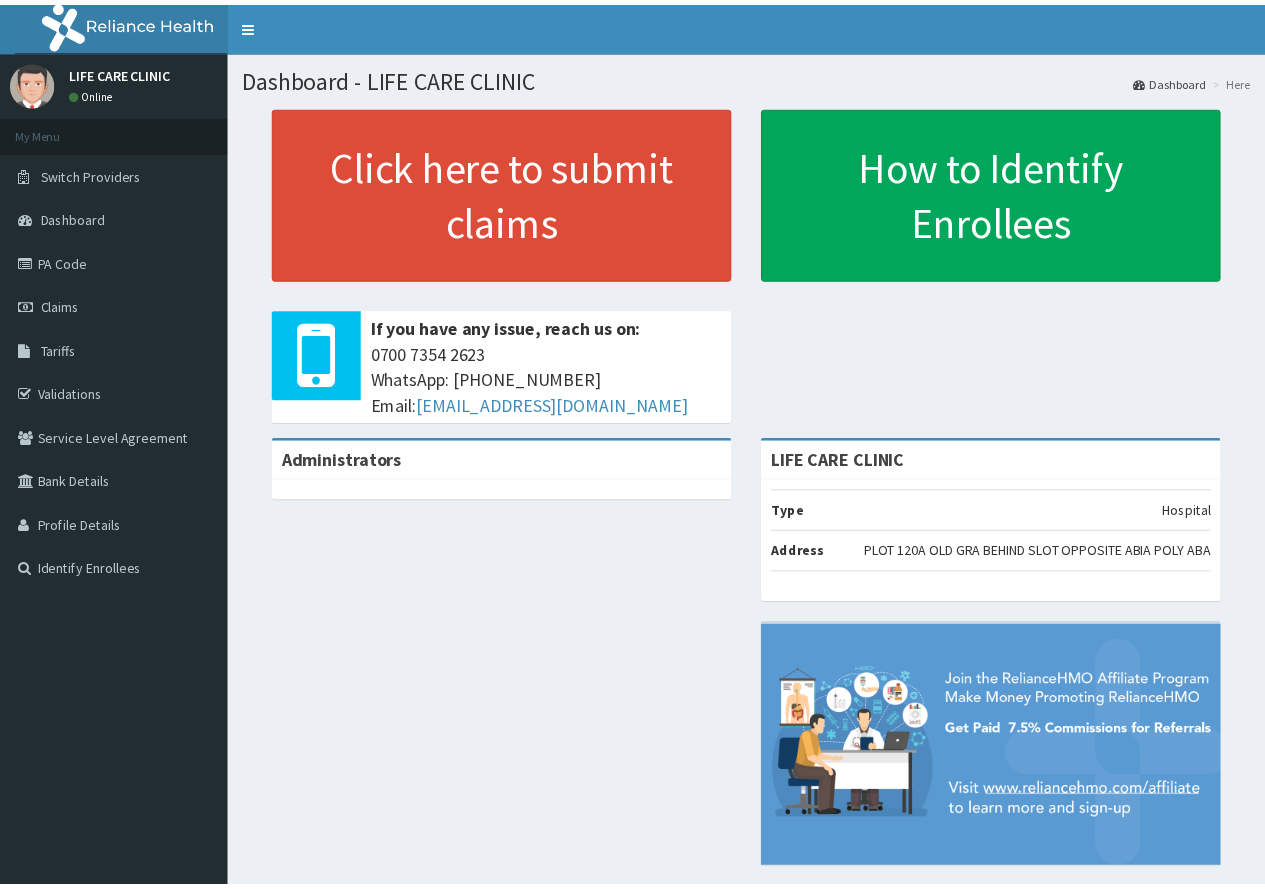 scroll, scrollTop: 0, scrollLeft: 0, axis: both 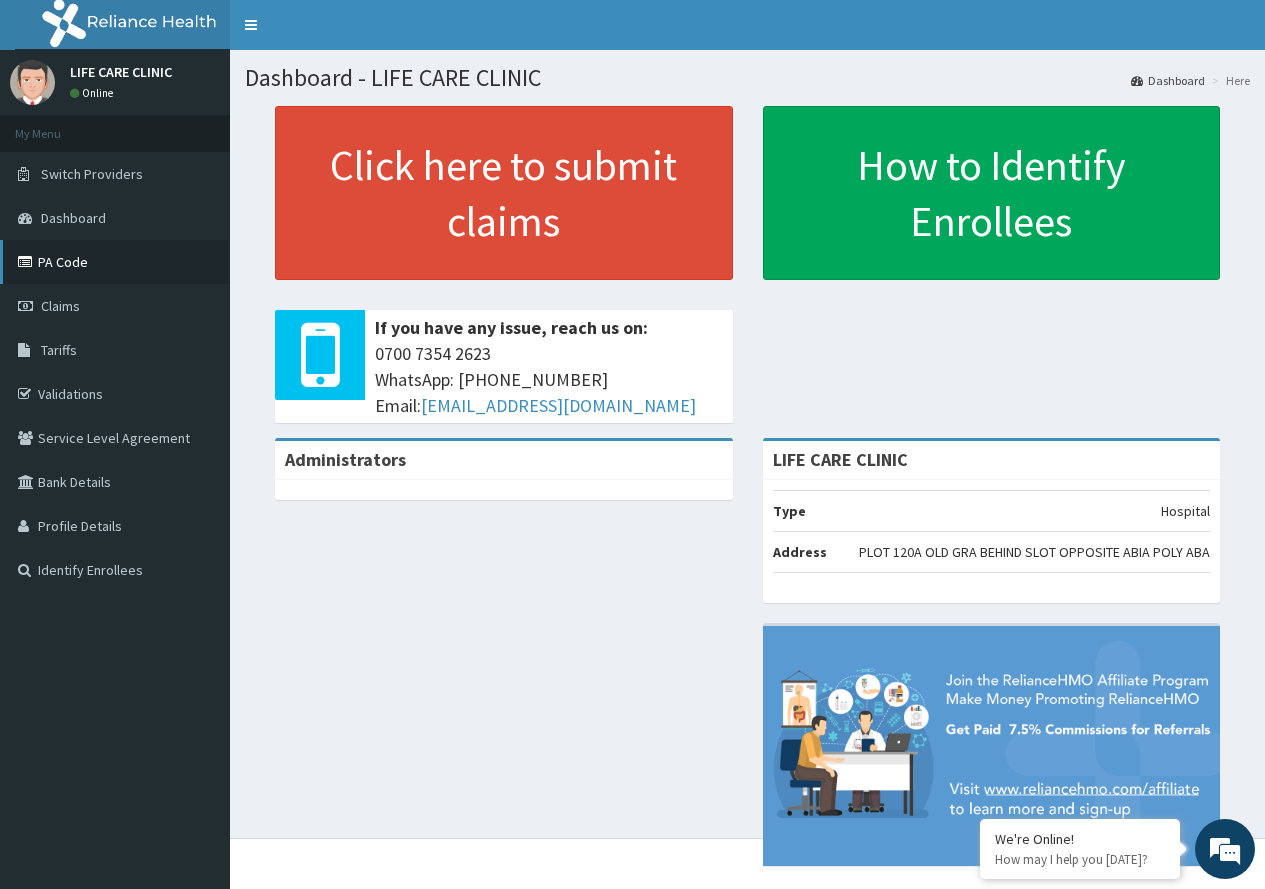 click on "PA Code" at bounding box center (115, 262) 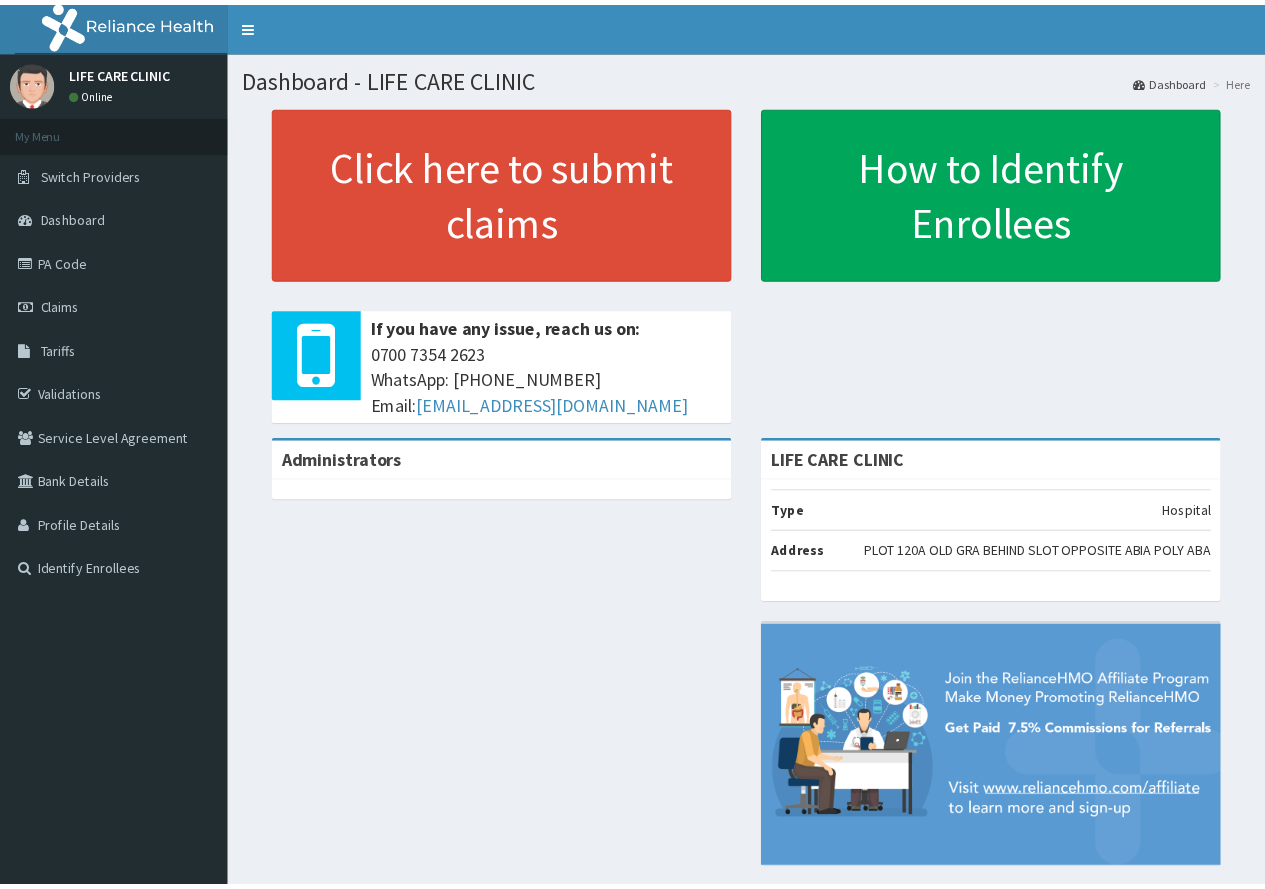 scroll, scrollTop: 0, scrollLeft: 0, axis: both 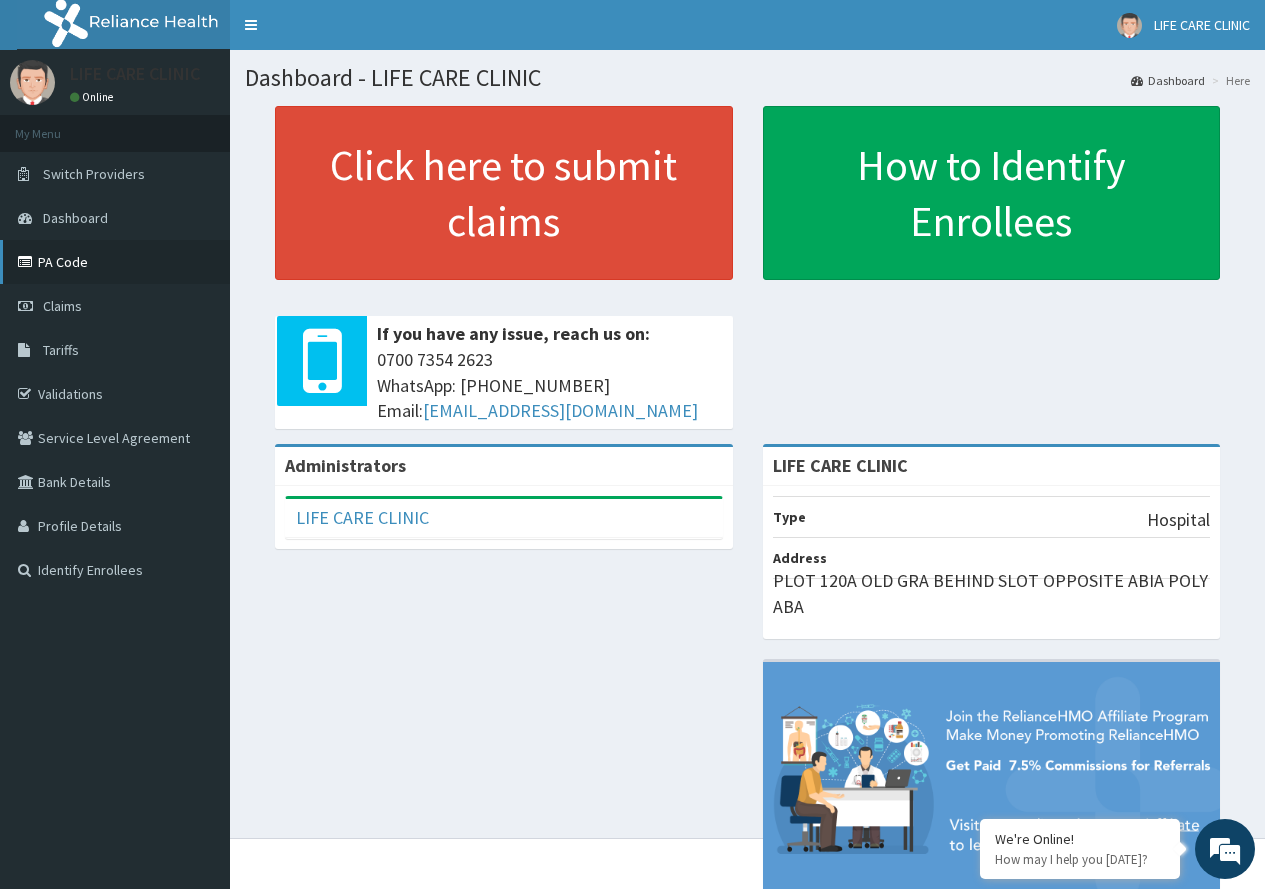 click on "PA Code" at bounding box center [115, 262] 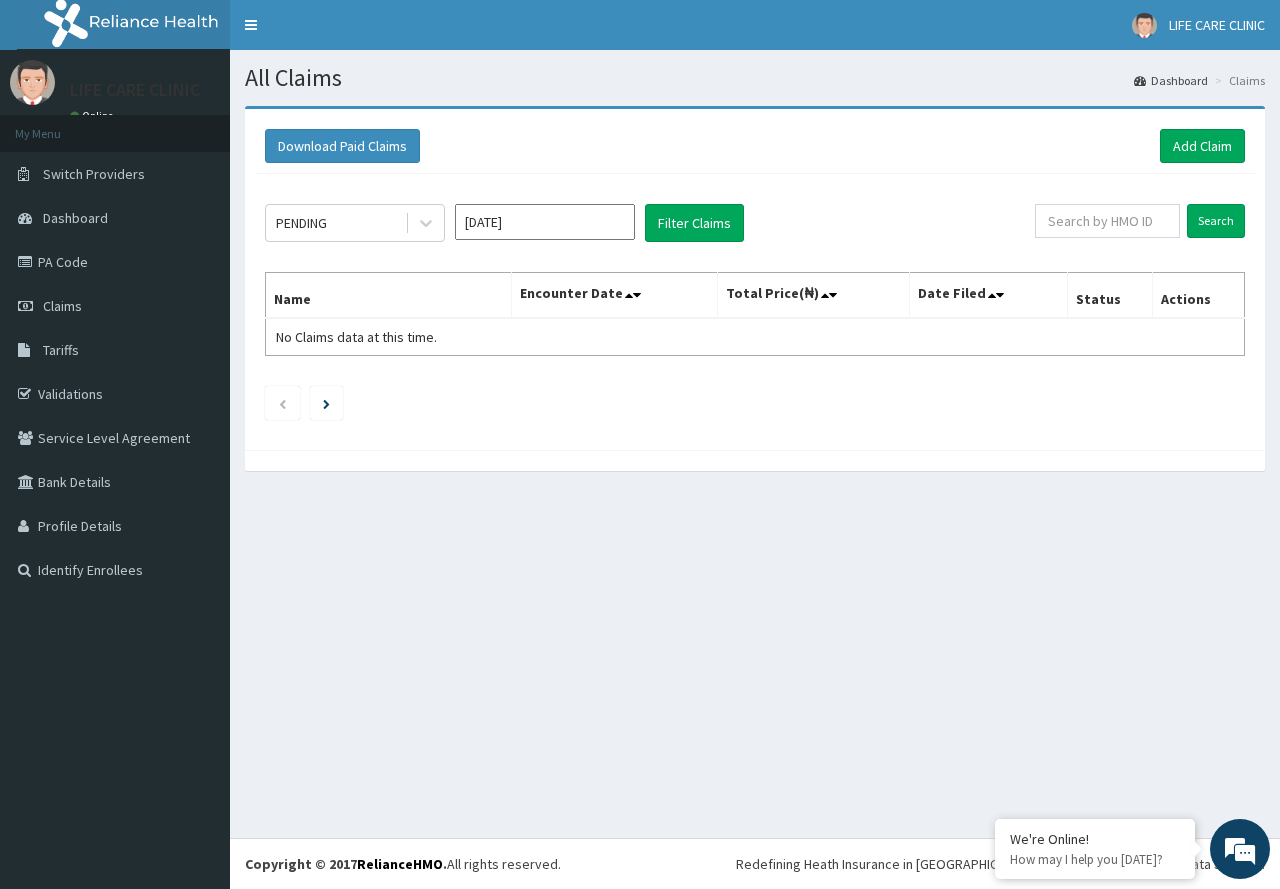 scroll, scrollTop: 0, scrollLeft: 0, axis: both 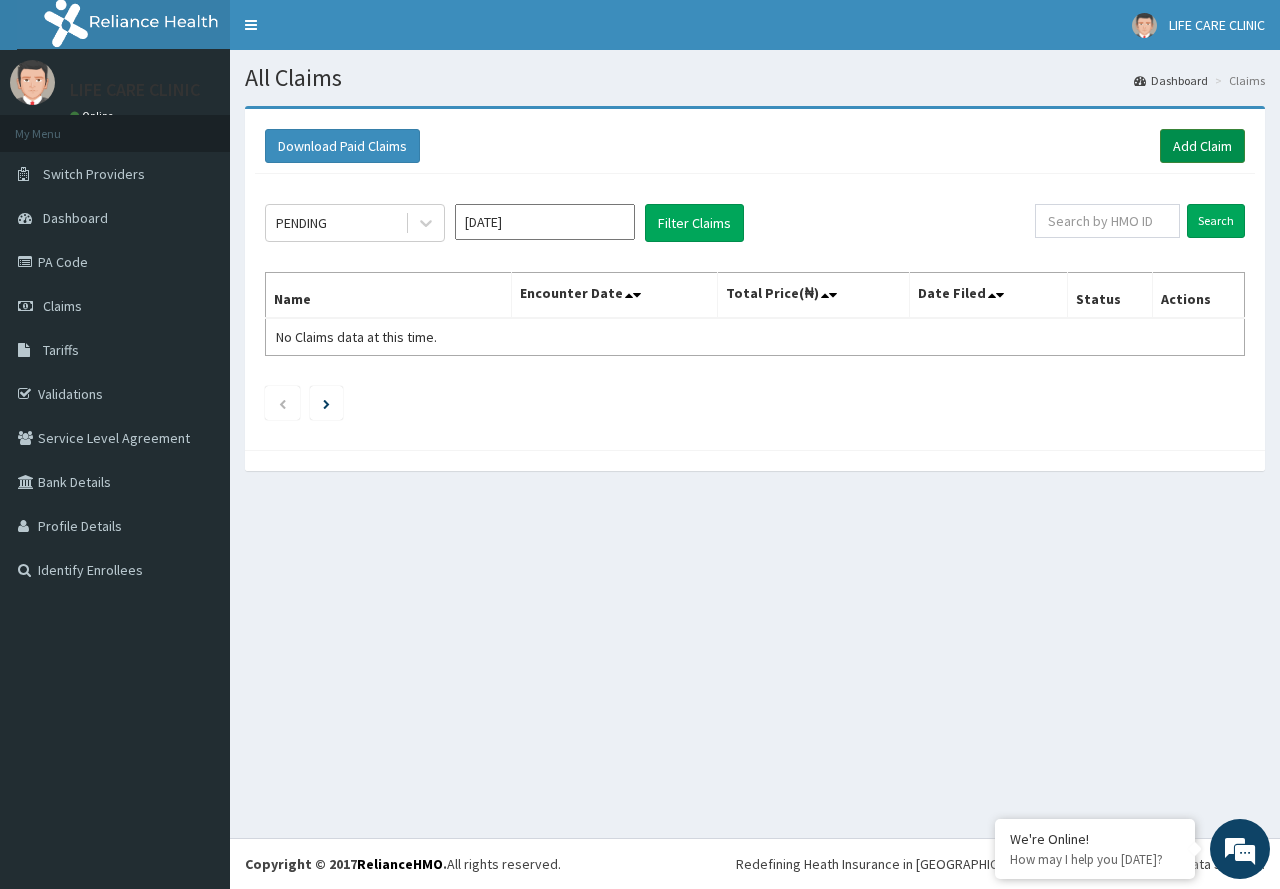 click on "Add Claim" at bounding box center (1202, 146) 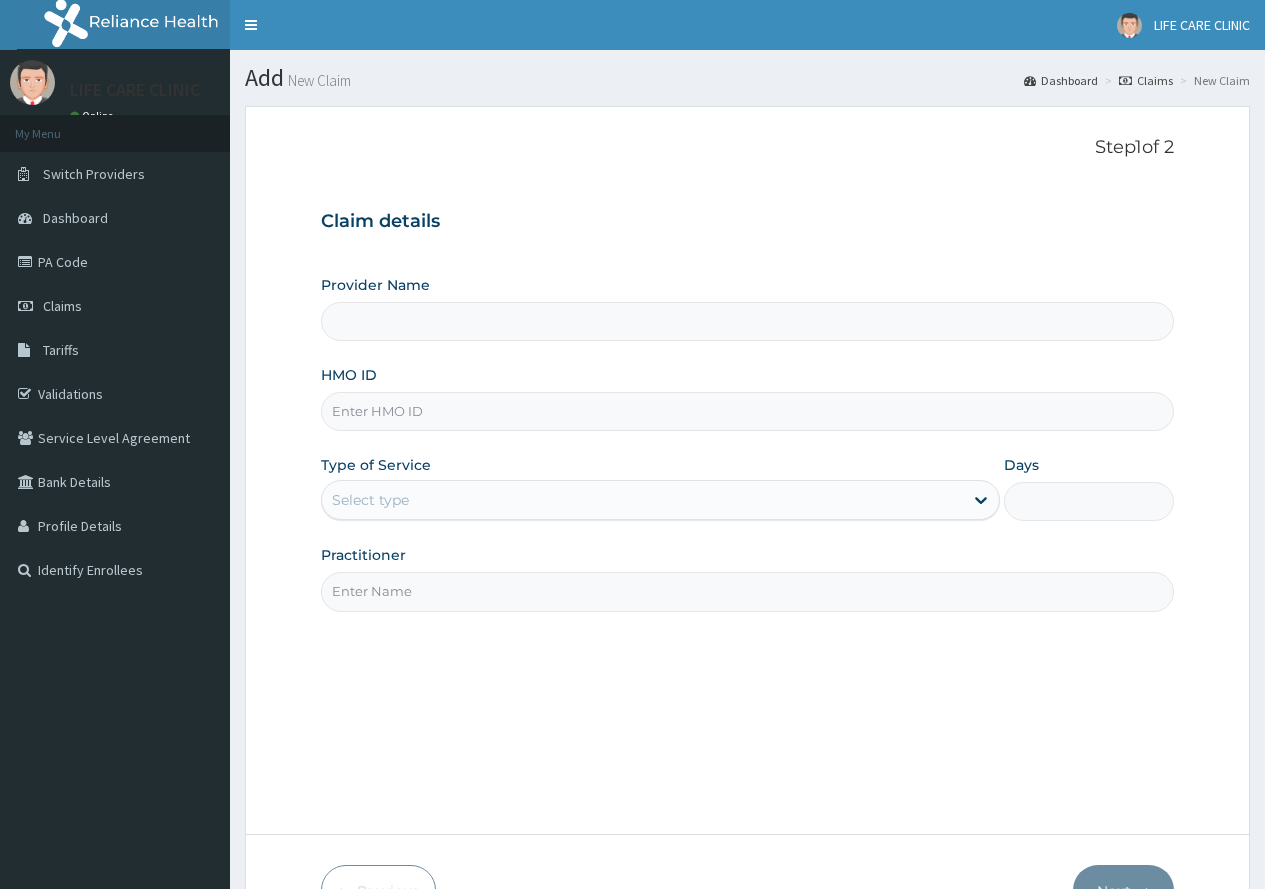 scroll, scrollTop: 0, scrollLeft: 0, axis: both 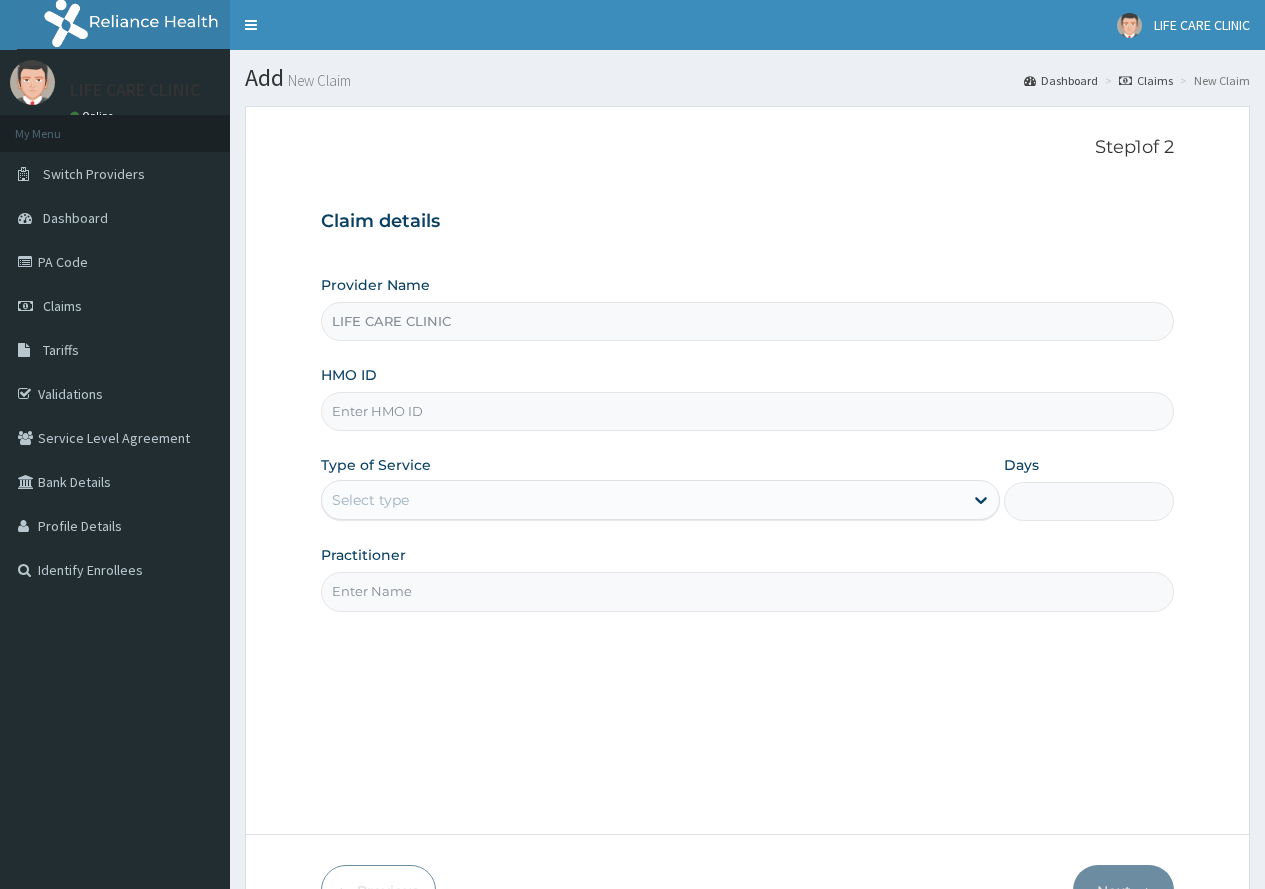 click on "HMO ID" at bounding box center (747, 411) 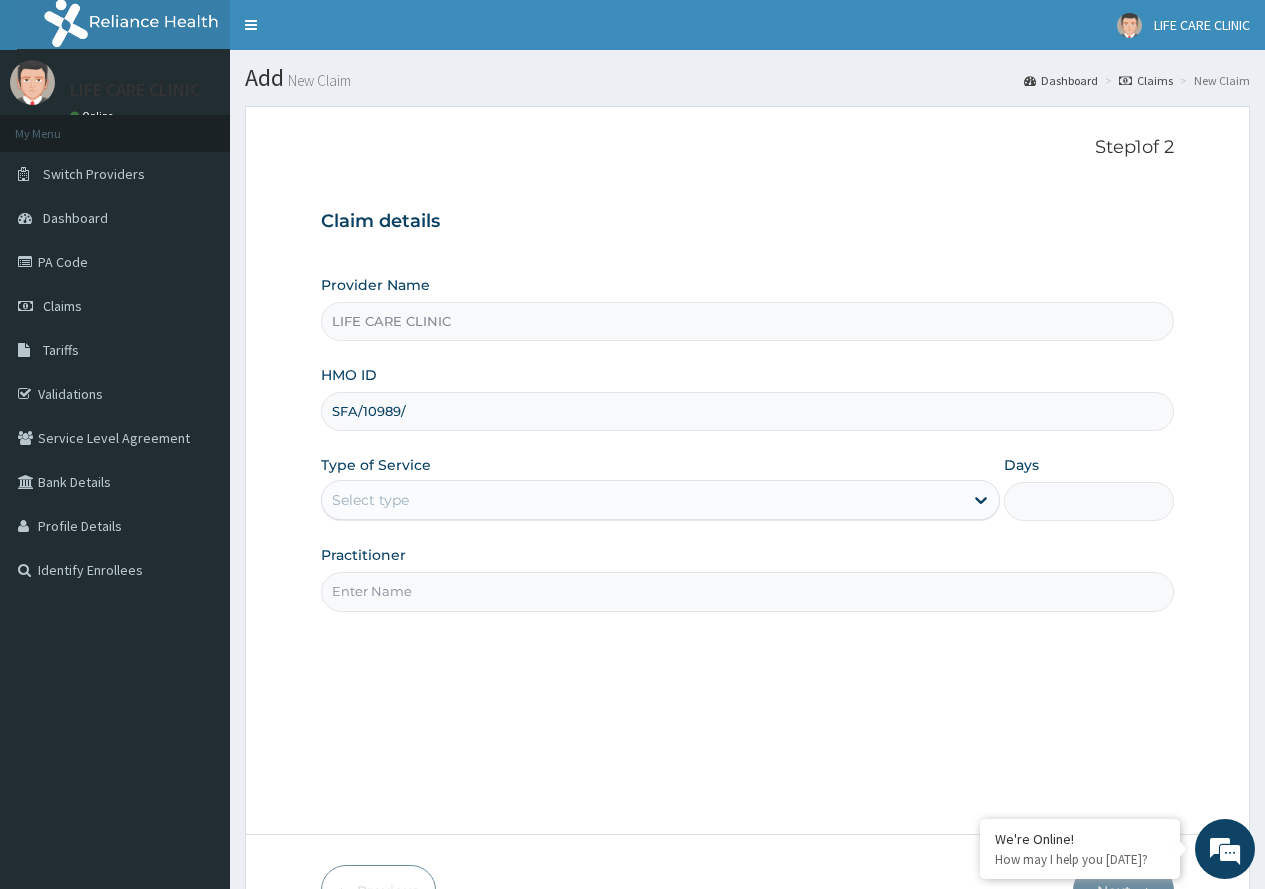 scroll, scrollTop: 0, scrollLeft: 0, axis: both 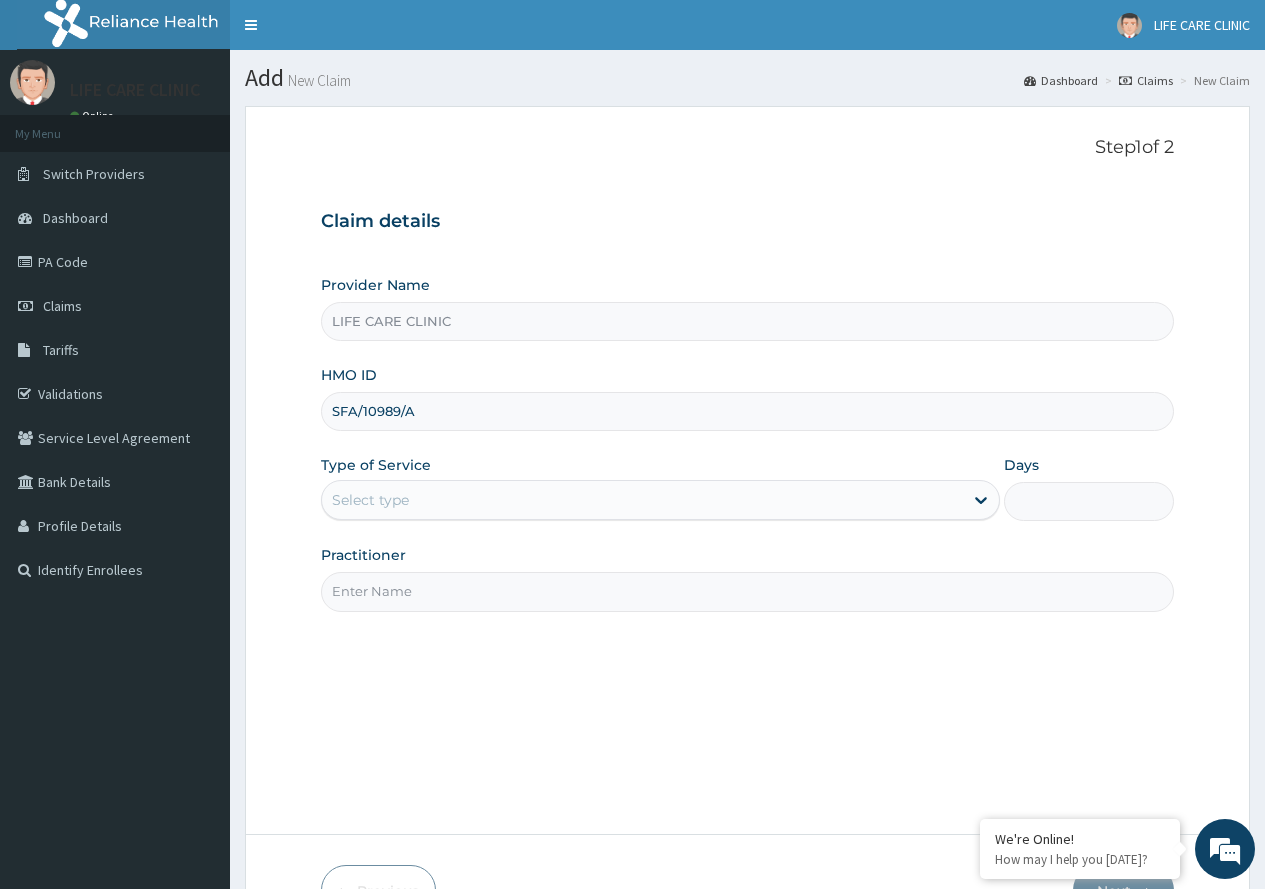 type on "SFA/10989/A" 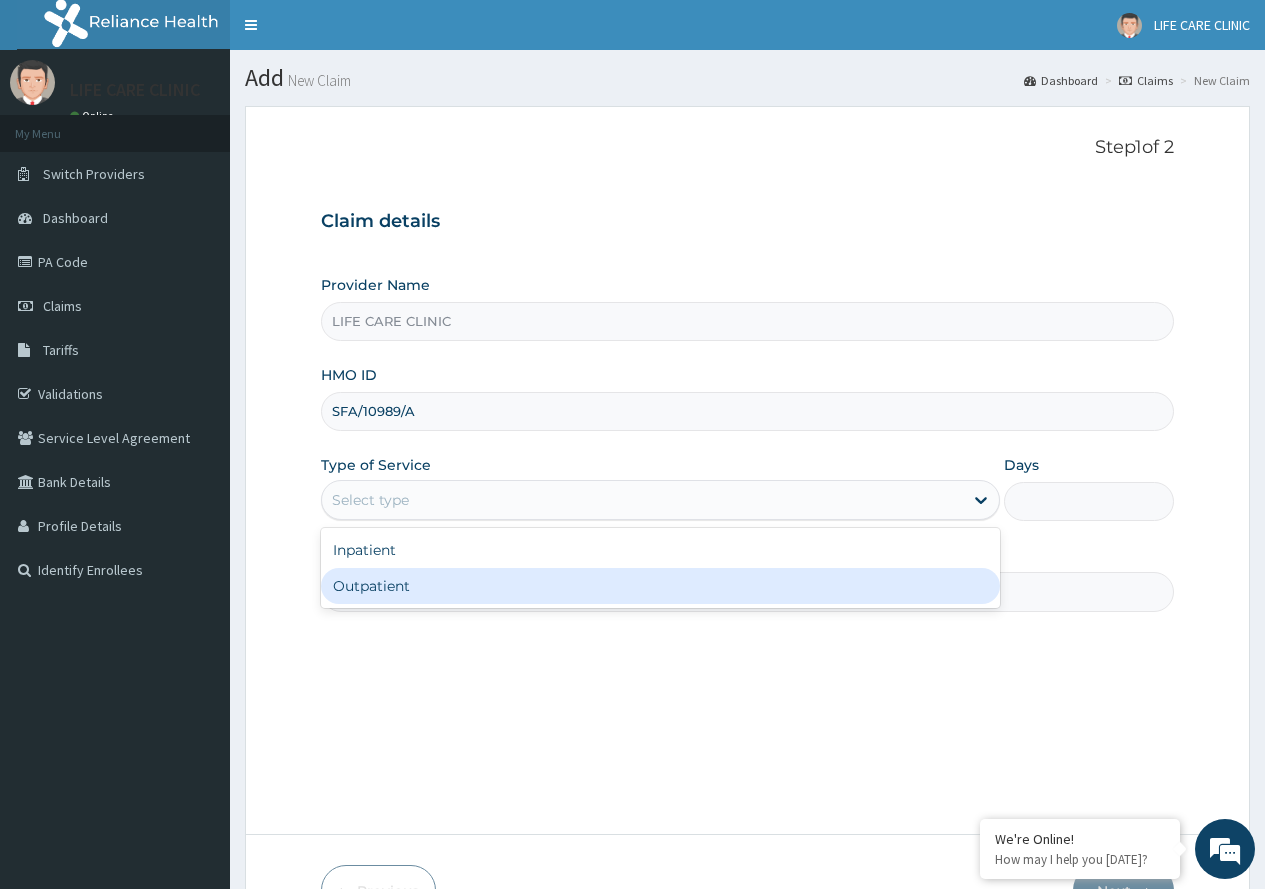 click on "Outpatient" at bounding box center (660, 586) 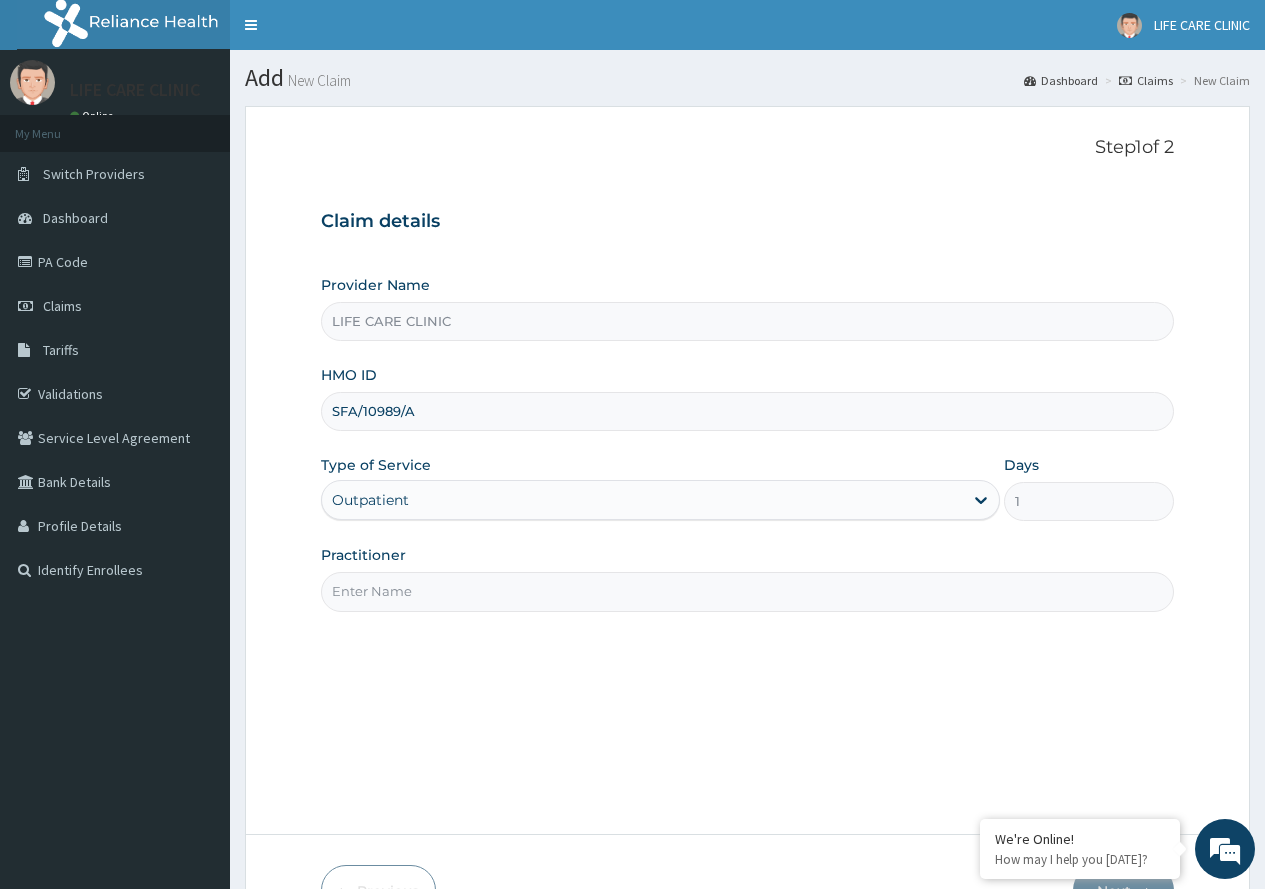 click on "Practitioner" at bounding box center [747, 591] 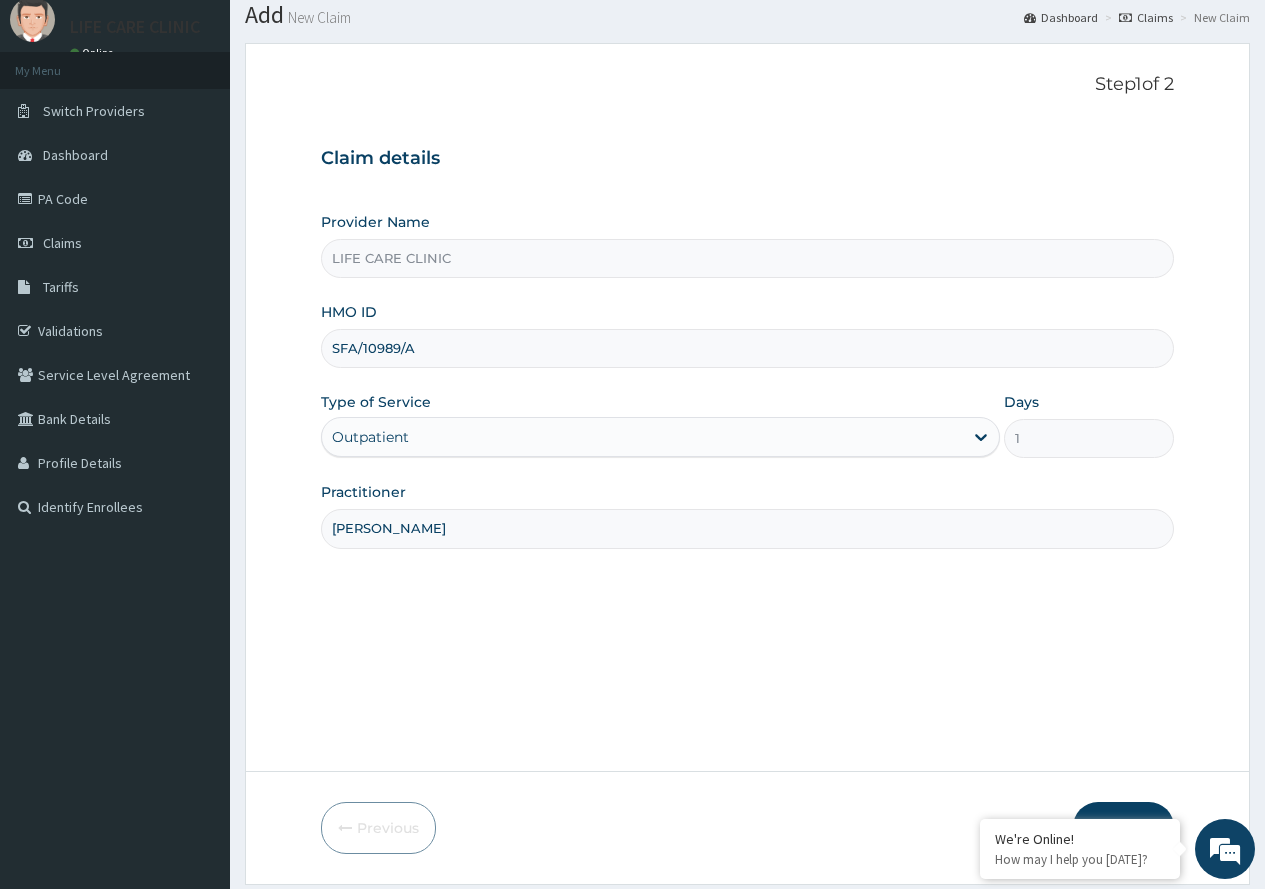 scroll, scrollTop: 125, scrollLeft: 0, axis: vertical 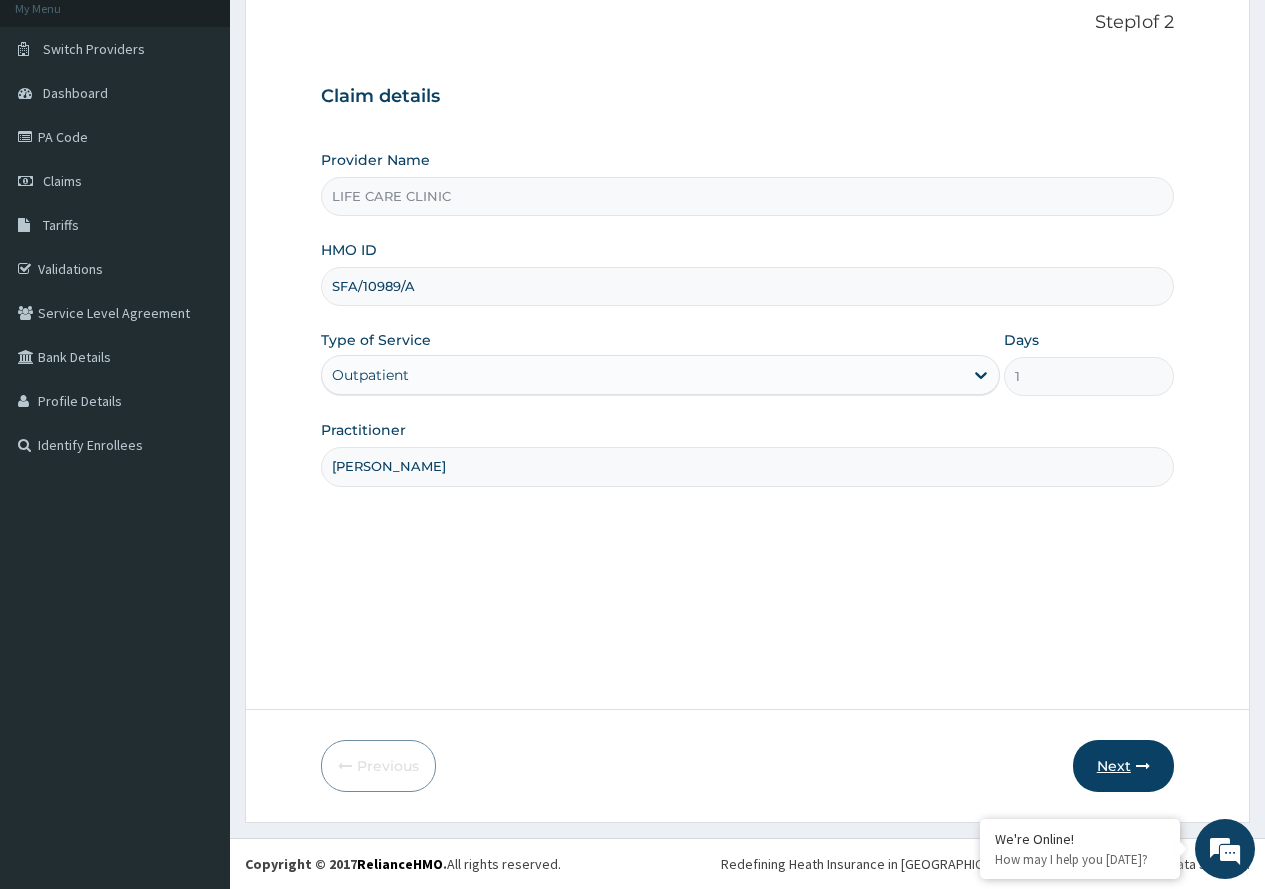 type on "[PERSON_NAME]" 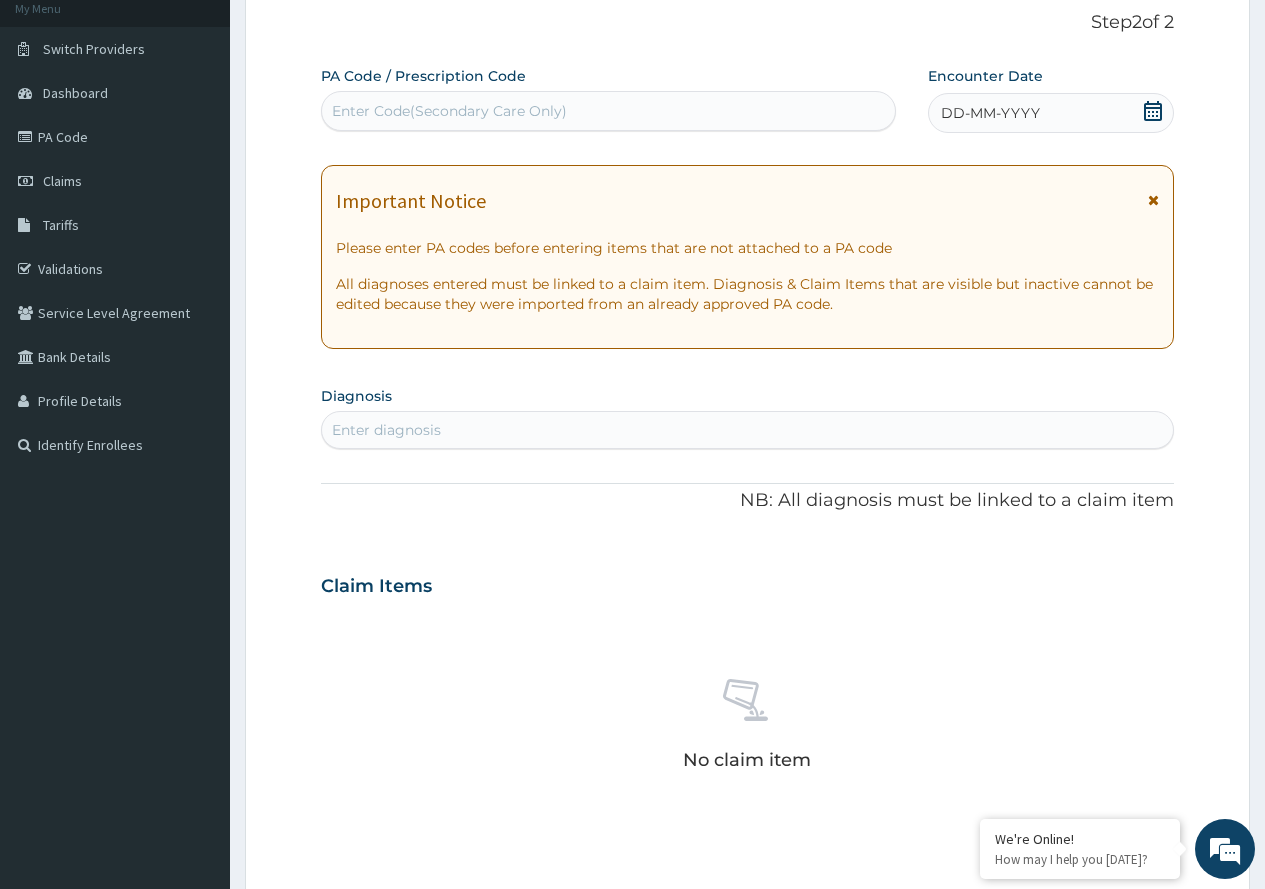 click on "Enter Code(Secondary Care Only)" at bounding box center (608, 111) 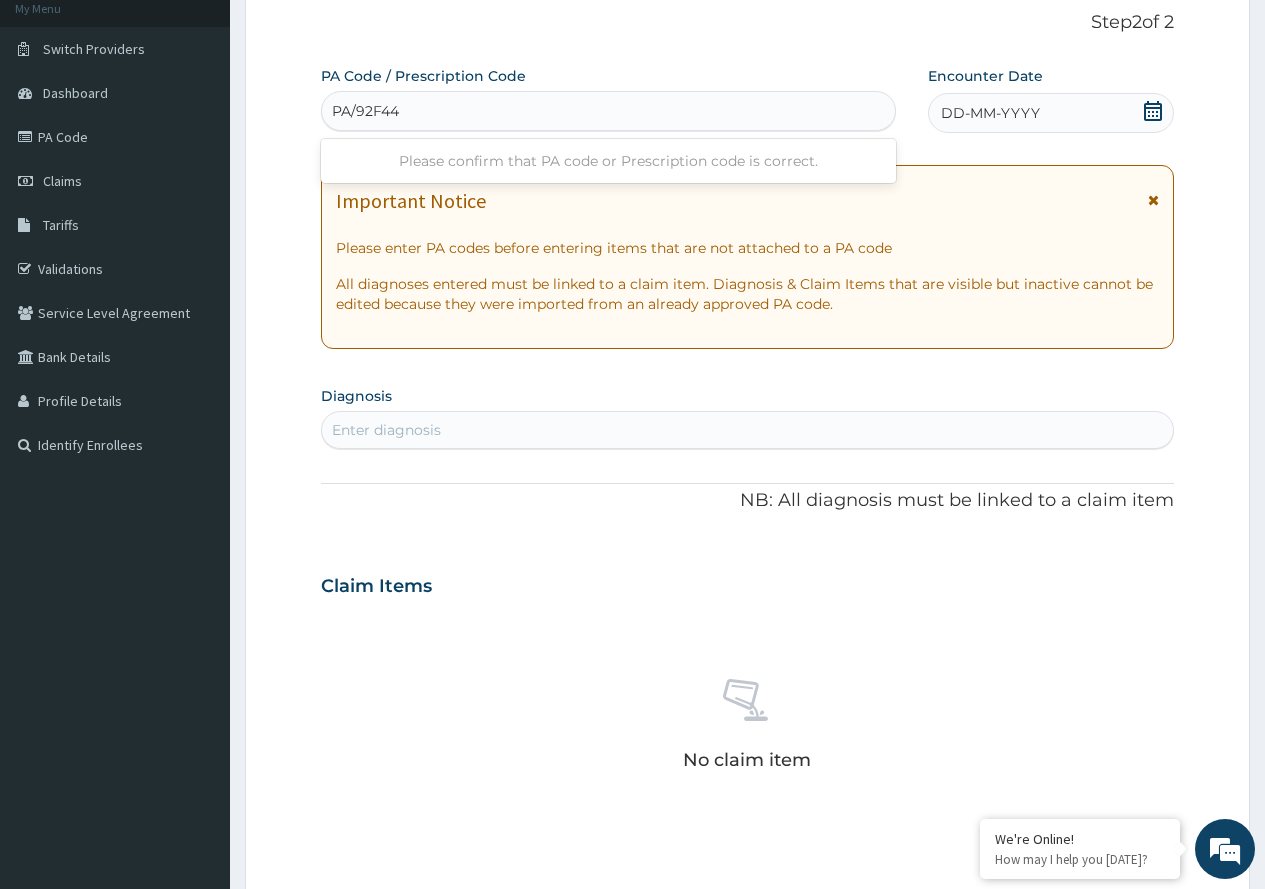 type on "PA/92F444" 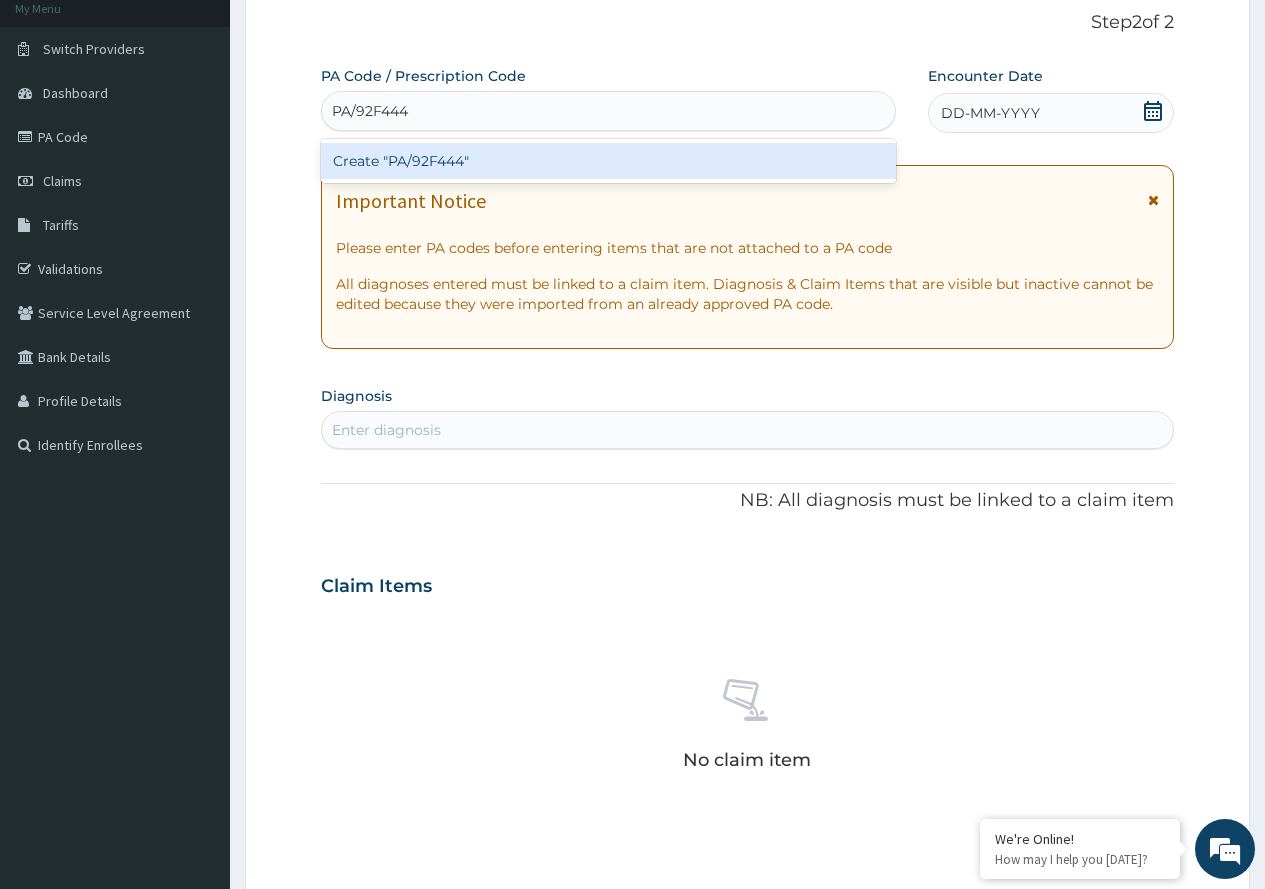 click on "Create "PA/92F444"" at bounding box center (608, 161) 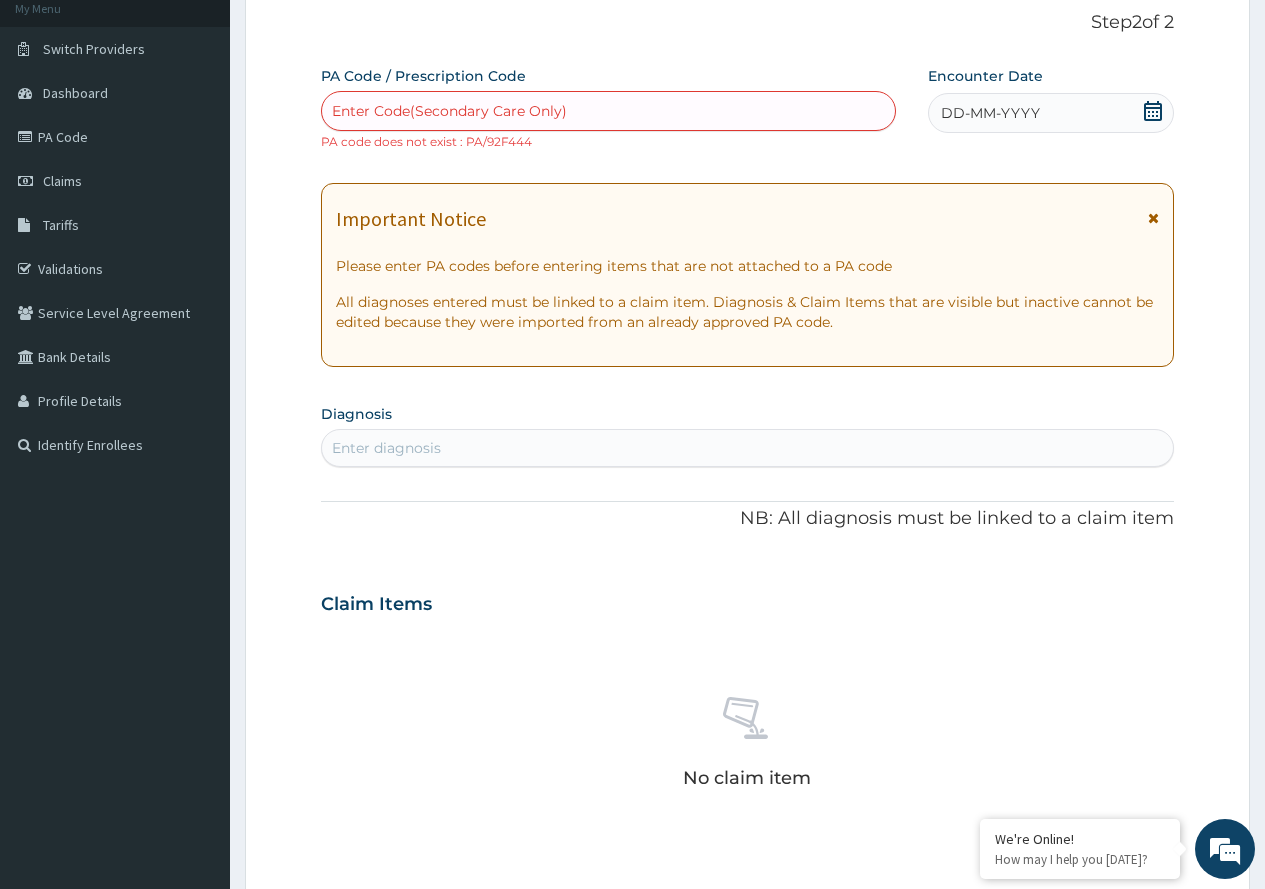 click on "PA code does not exist : PA/92F444" at bounding box center [426, 141] 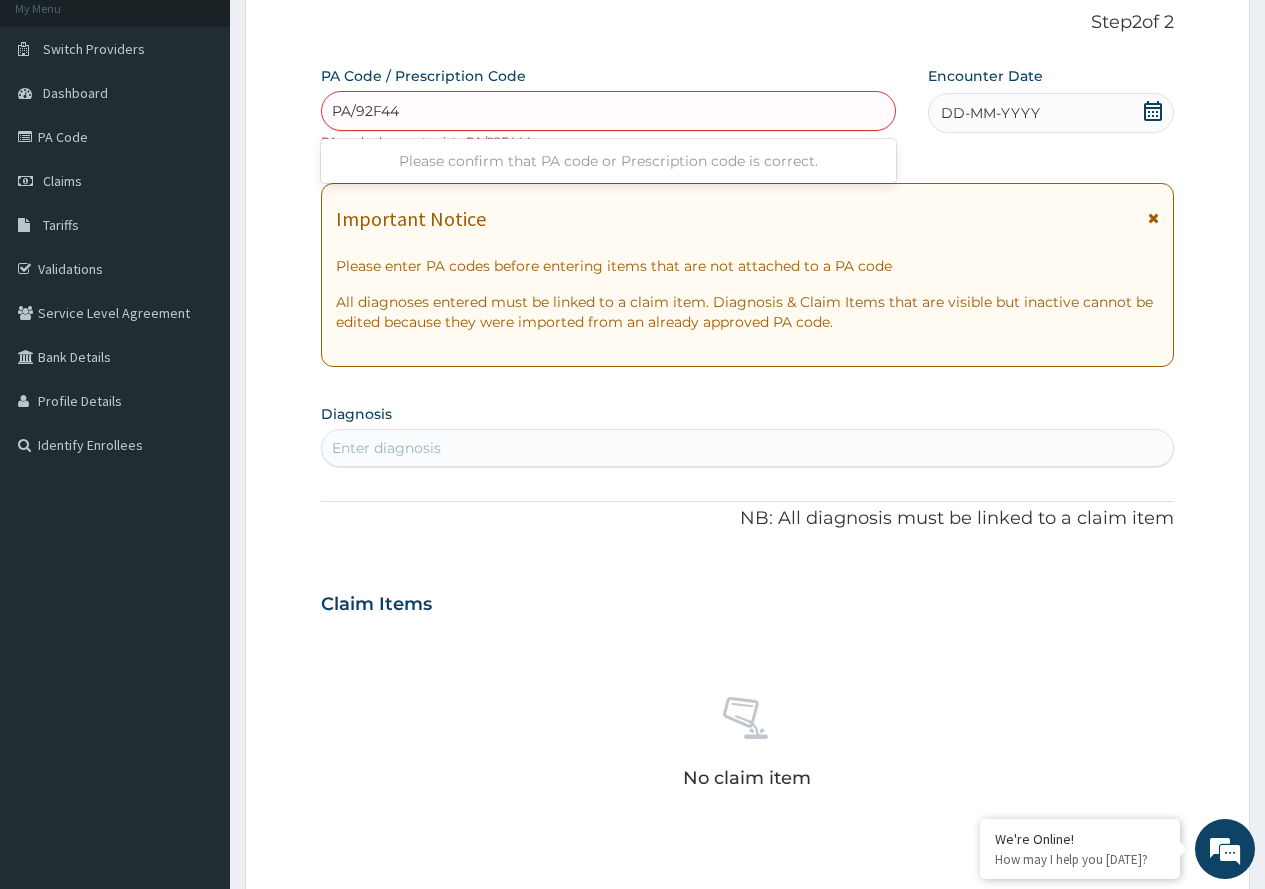 type on "PA/92F442" 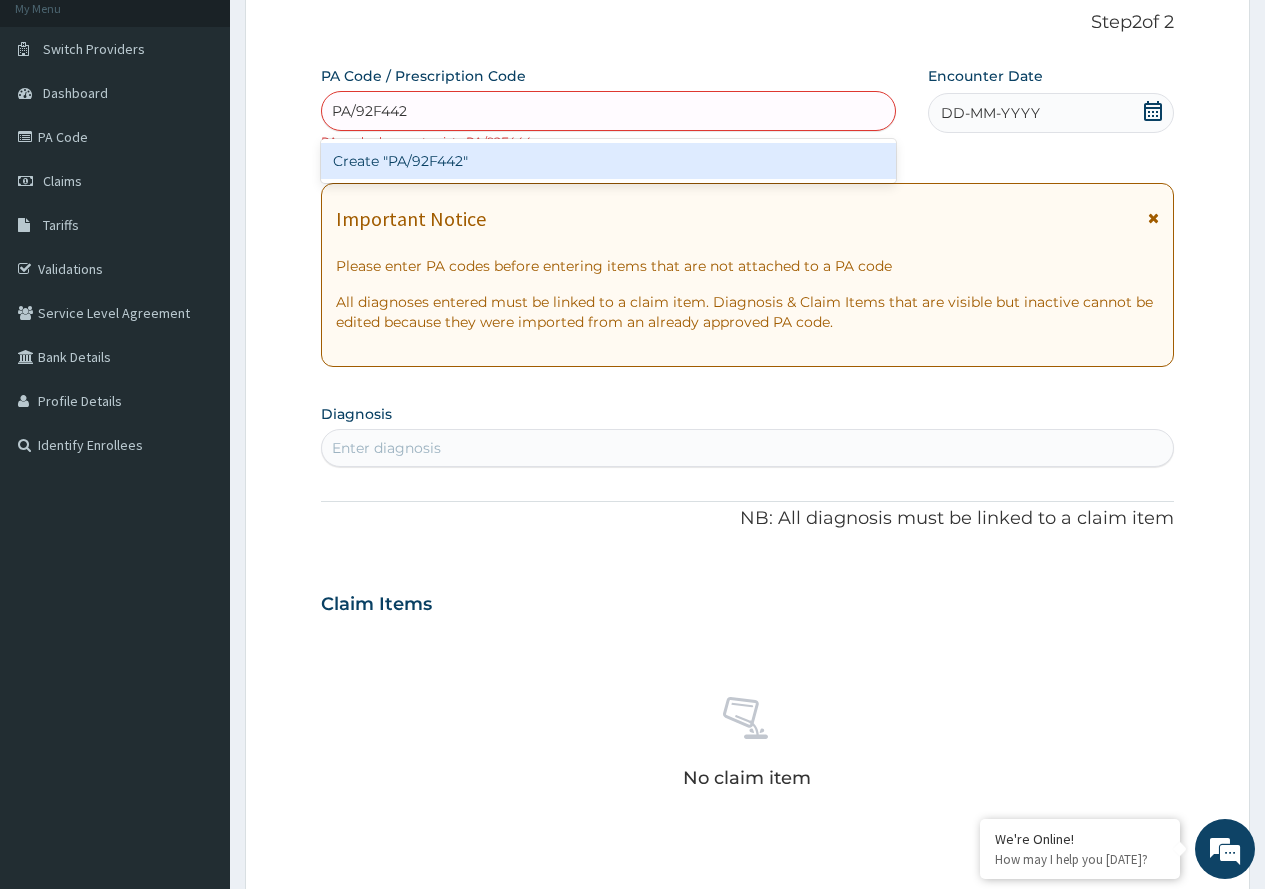 click on "Create "PA/92F442"" at bounding box center [608, 161] 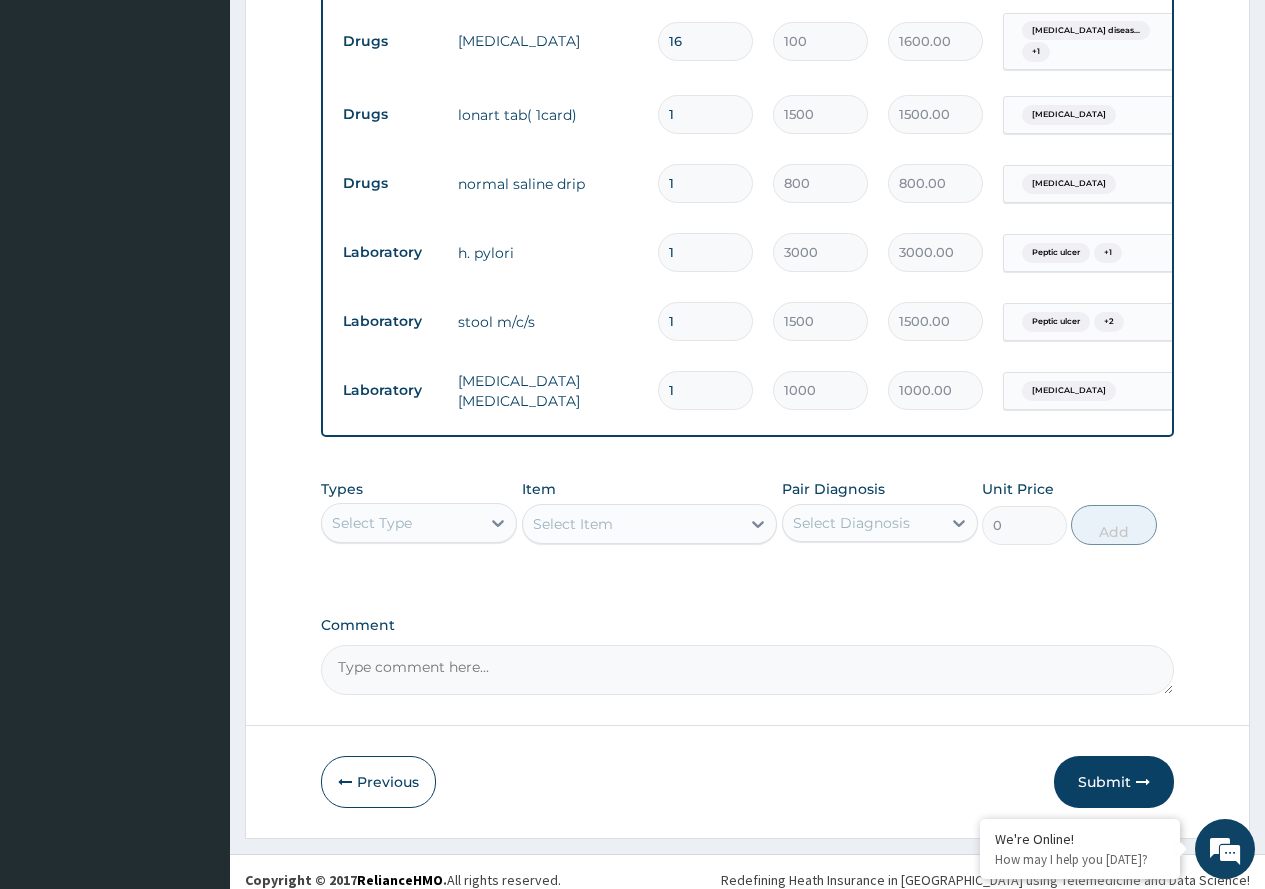 scroll, scrollTop: 895, scrollLeft: 0, axis: vertical 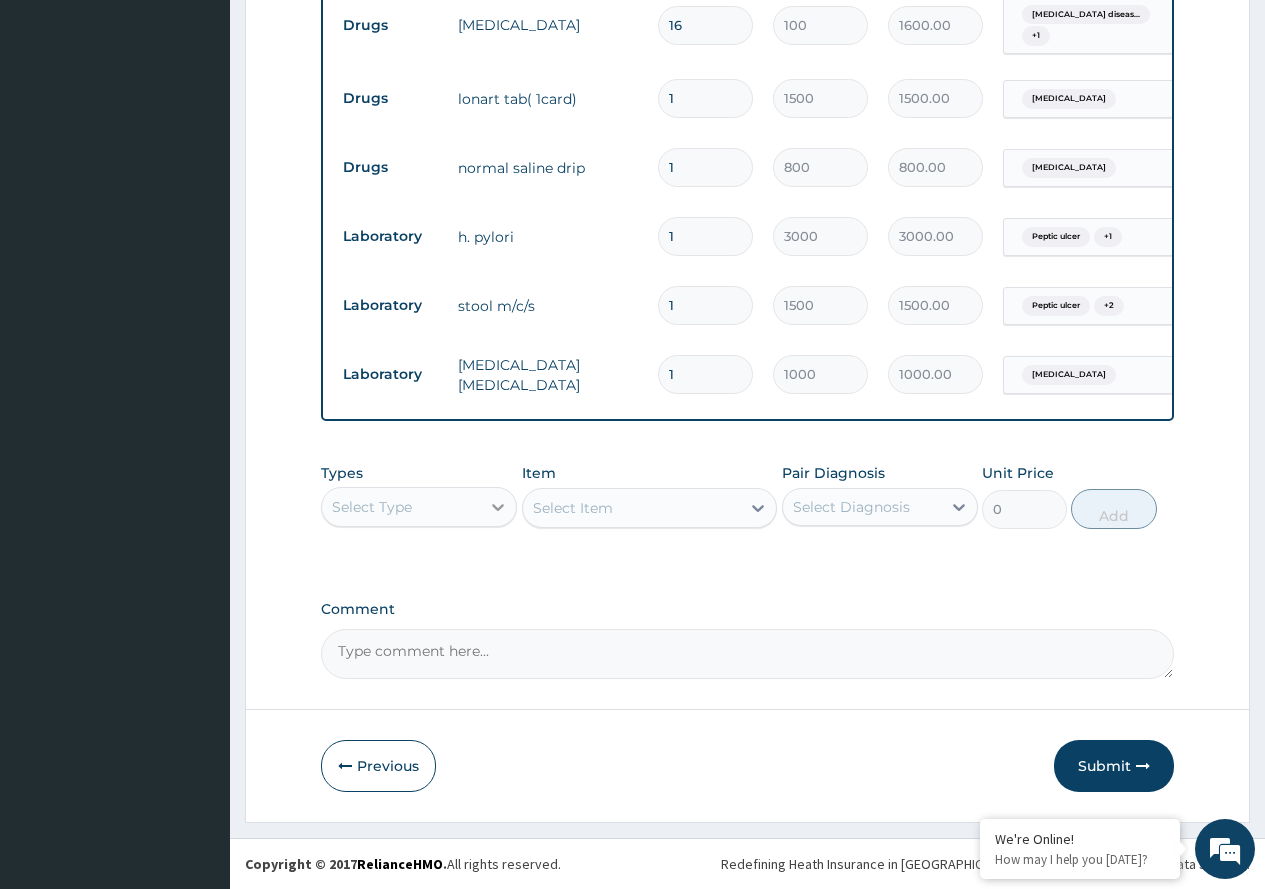 click 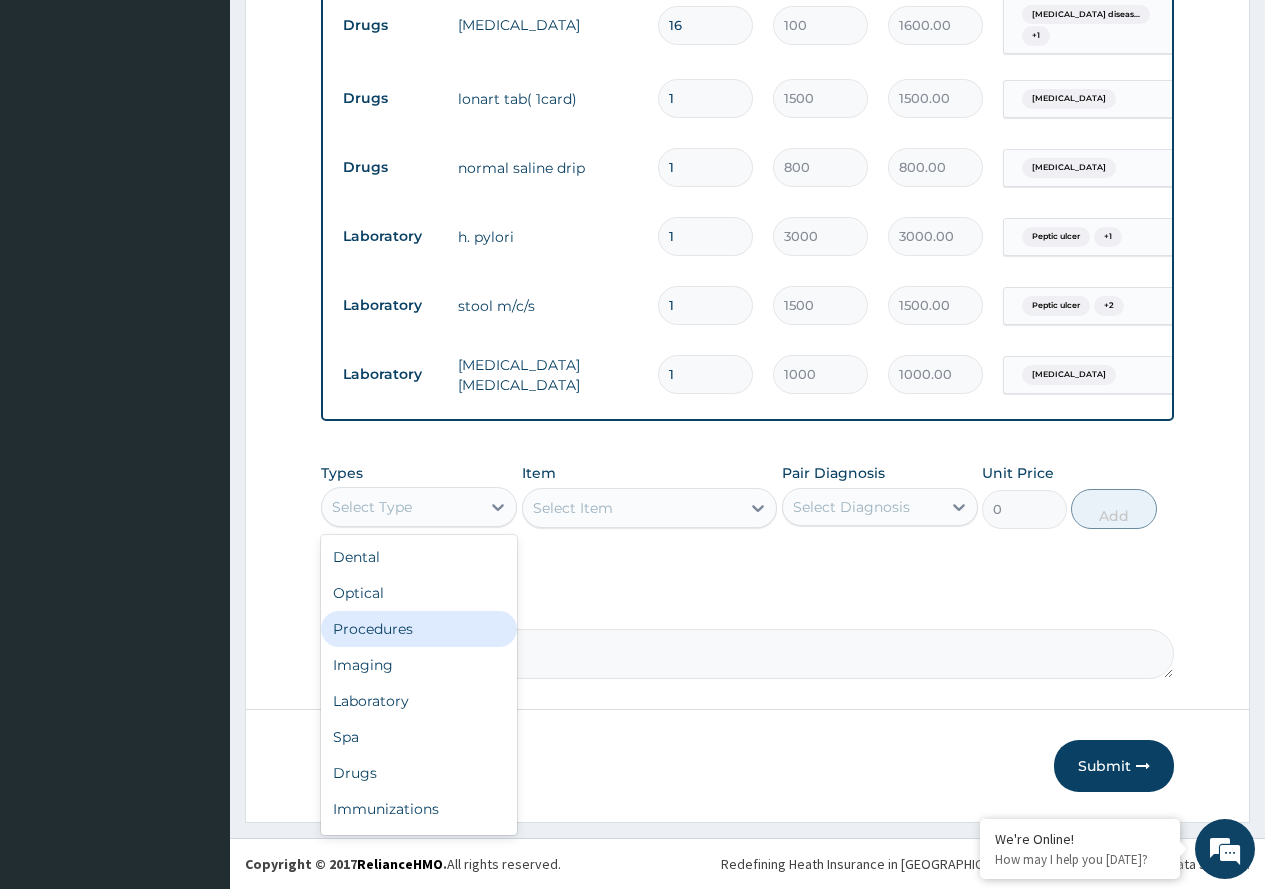 click on "Procedures" at bounding box center [419, 629] 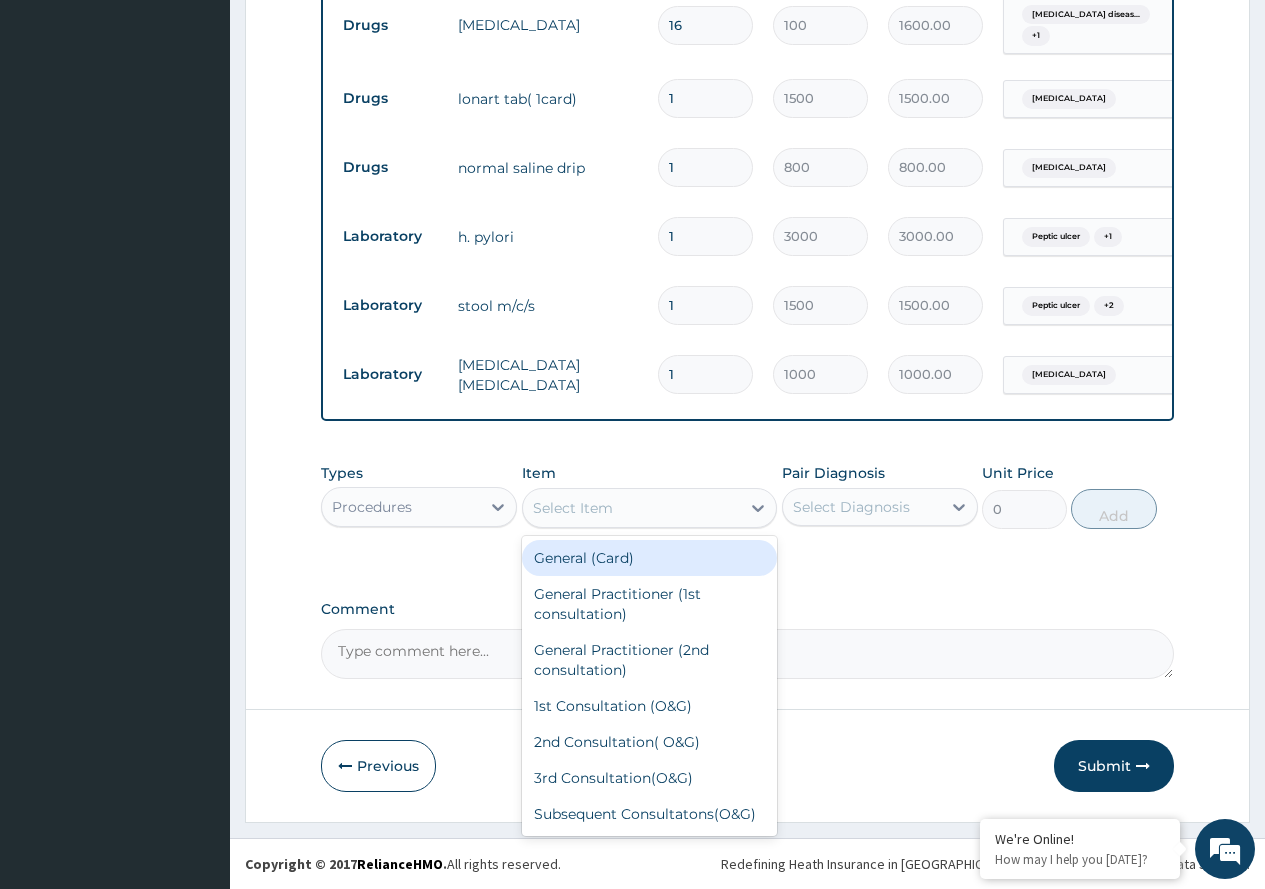 click on "Select Item" at bounding box center [632, 508] 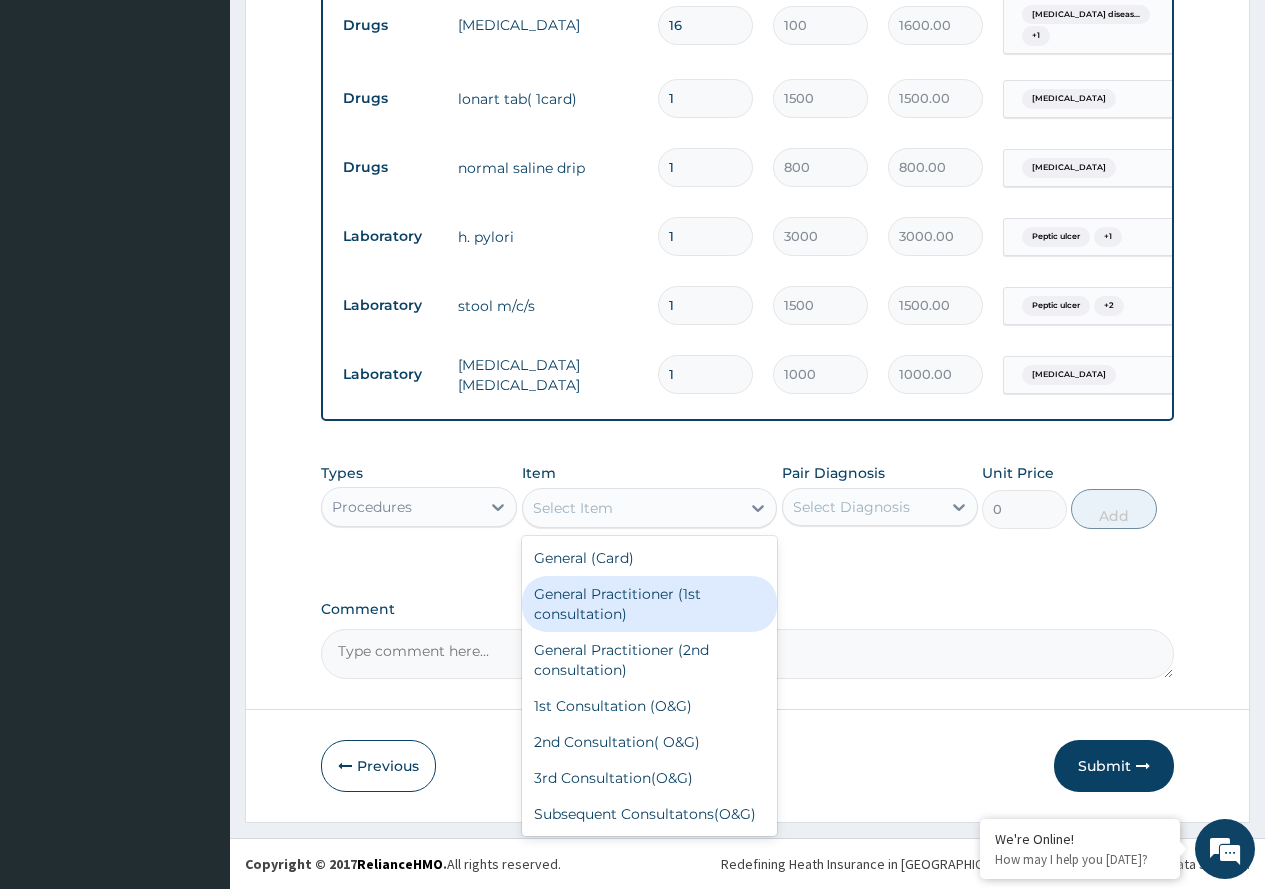 click on "General Practitioner (1st consultation)" at bounding box center [650, 604] 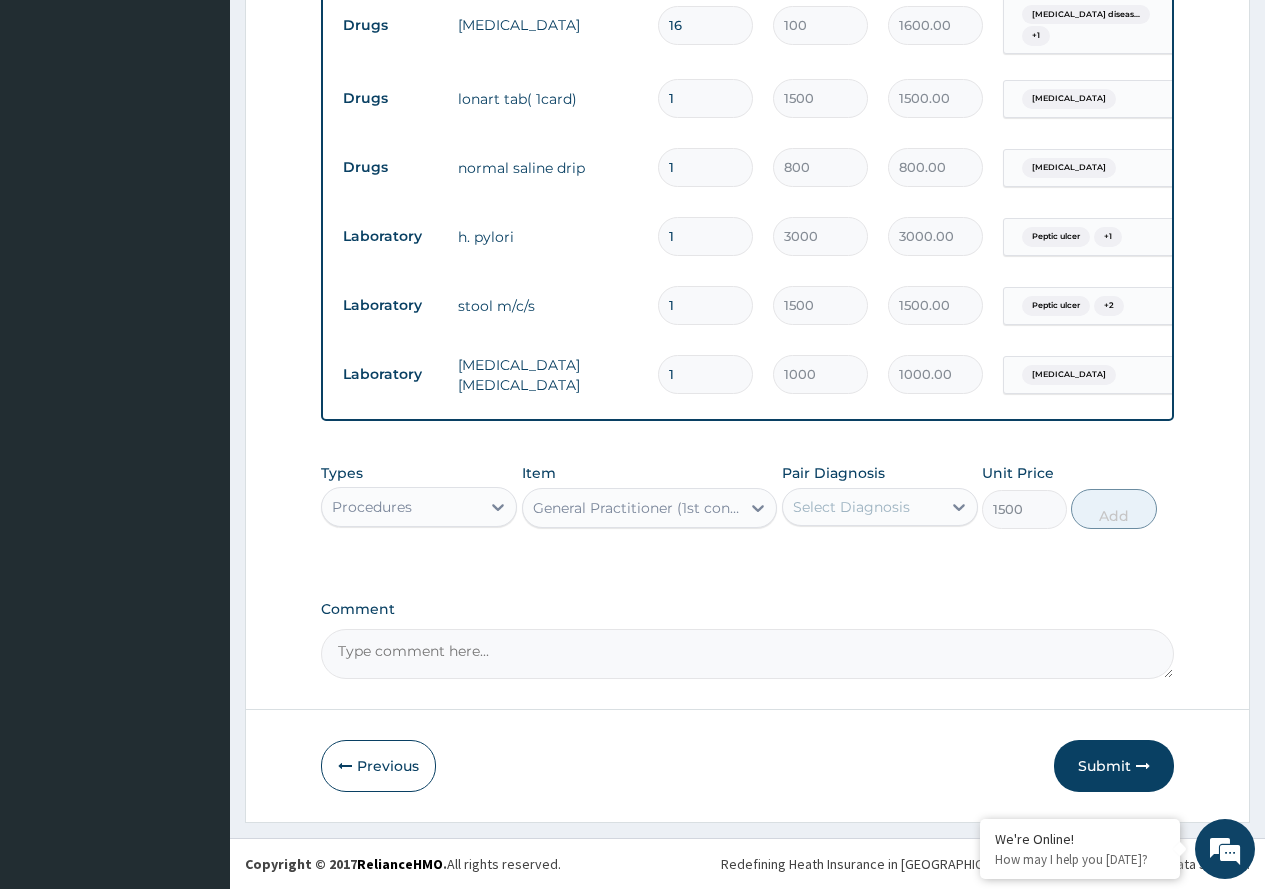 click on "Select Diagnosis" at bounding box center (851, 507) 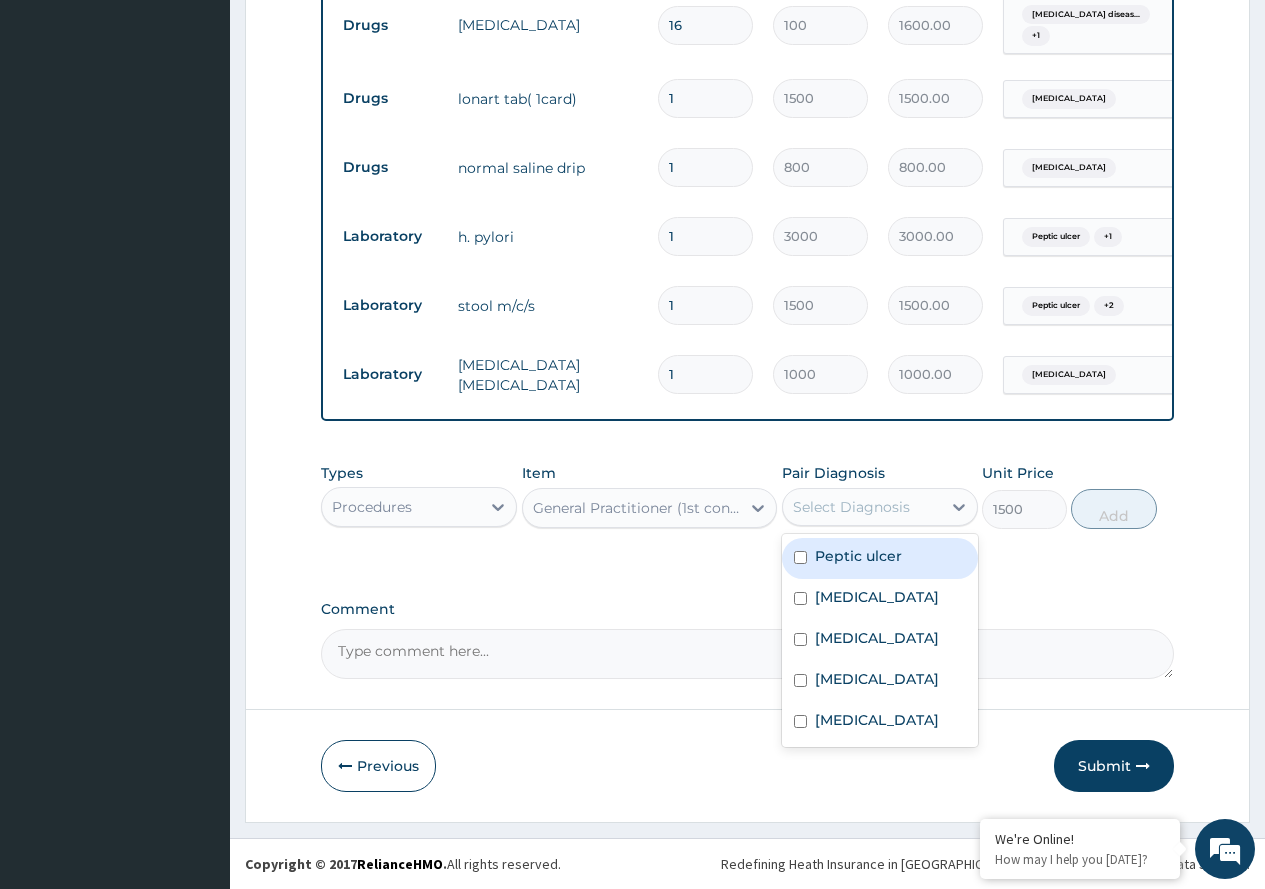 drag, startPoint x: 802, startPoint y: 555, endPoint x: 792, endPoint y: 575, distance: 22.36068 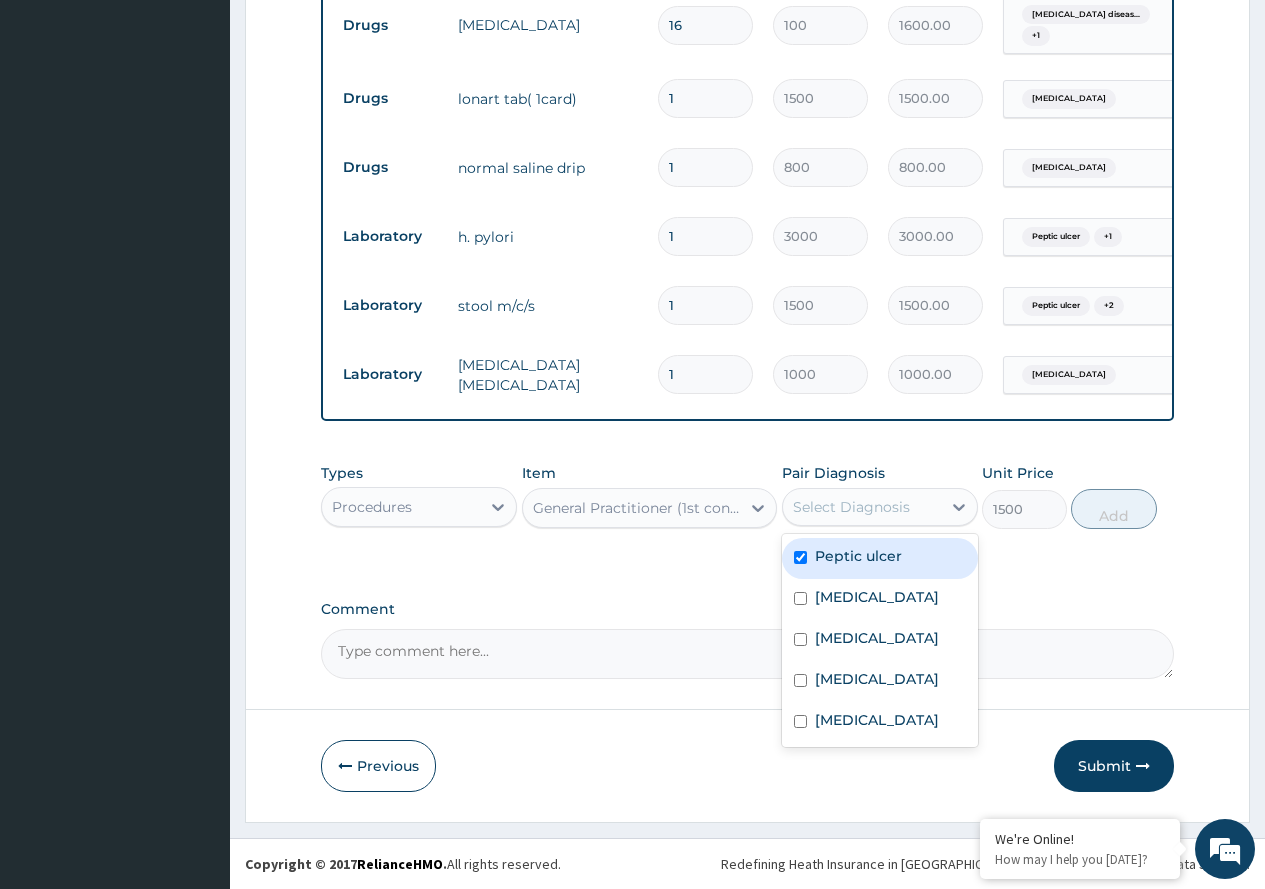 checkbox on "true" 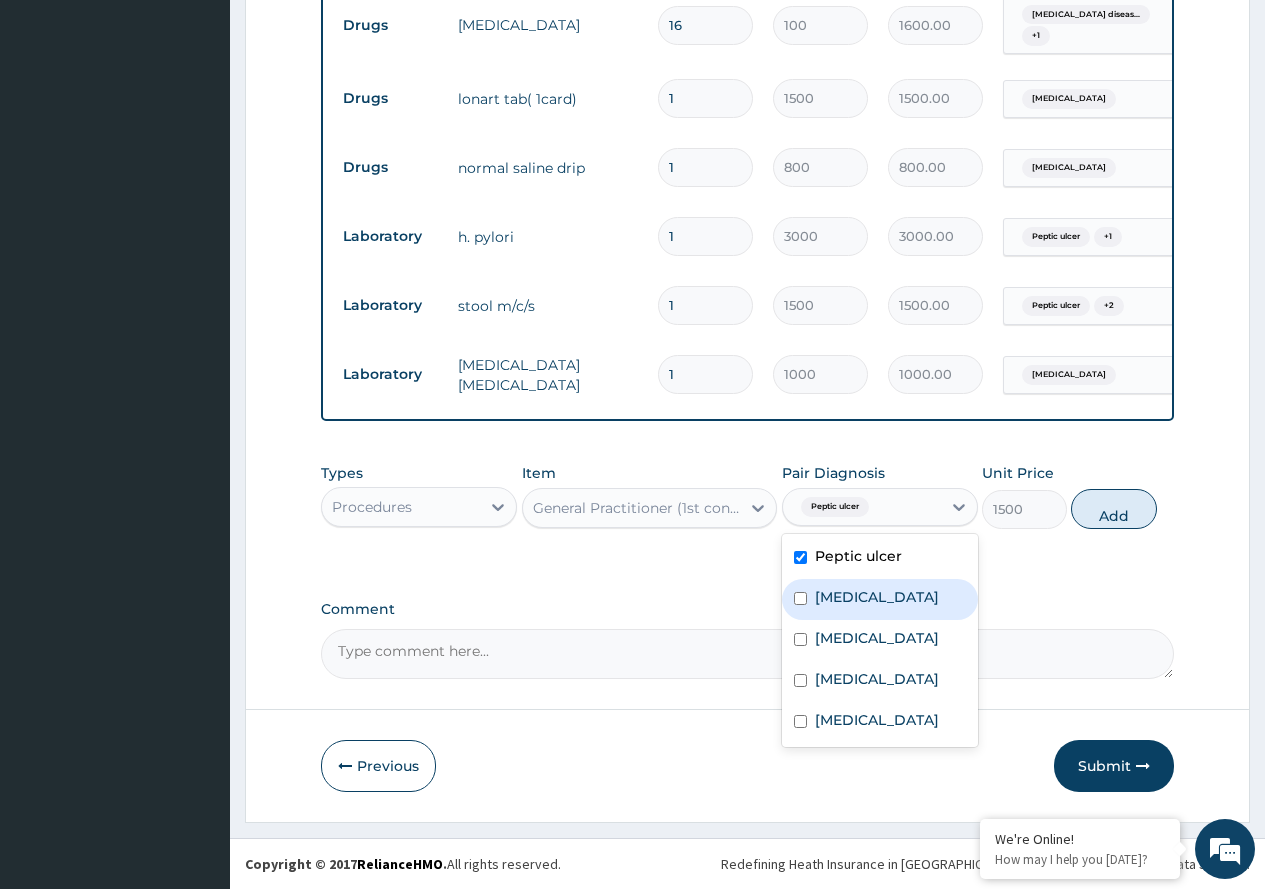 click on "Gastroesophageal reflux disease" at bounding box center (880, 599) 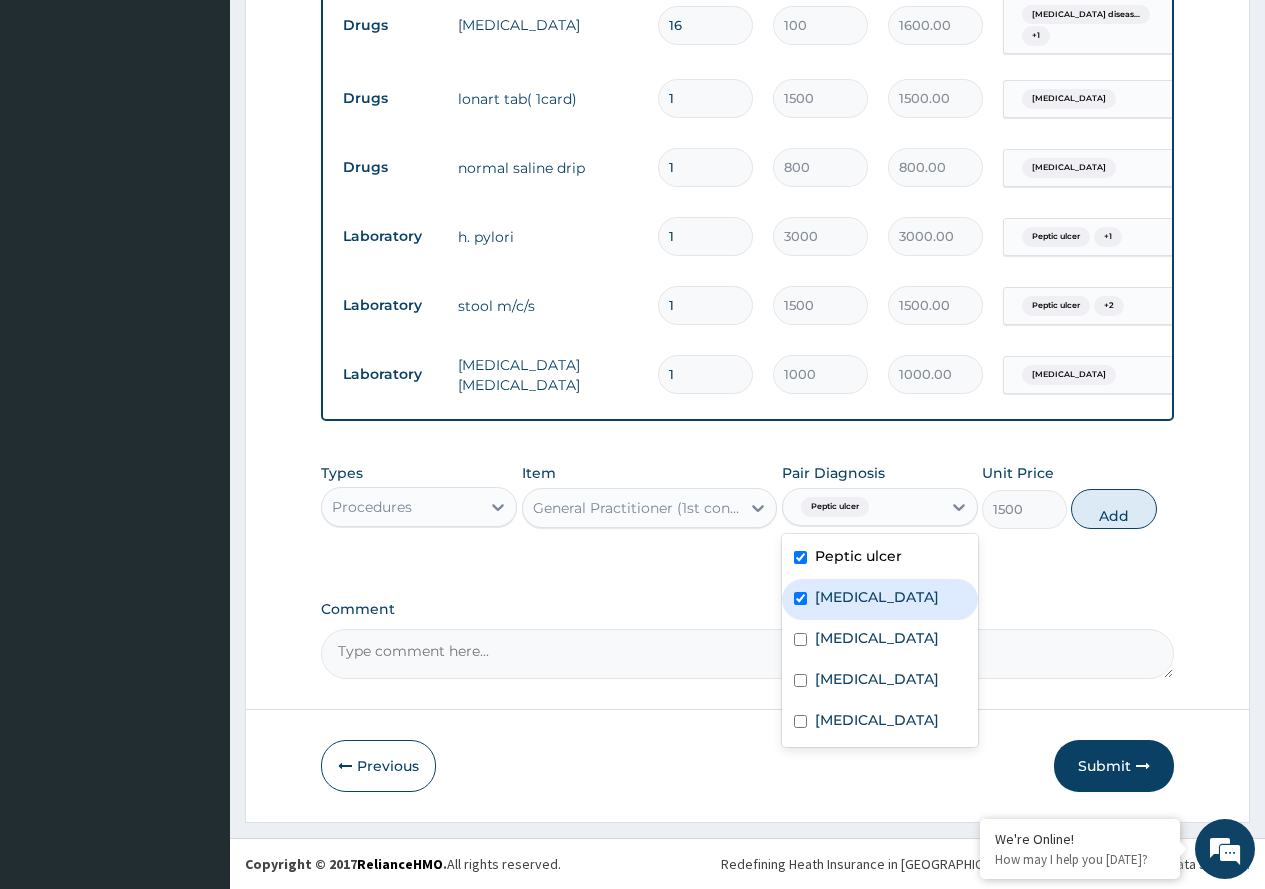 checkbox on "true" 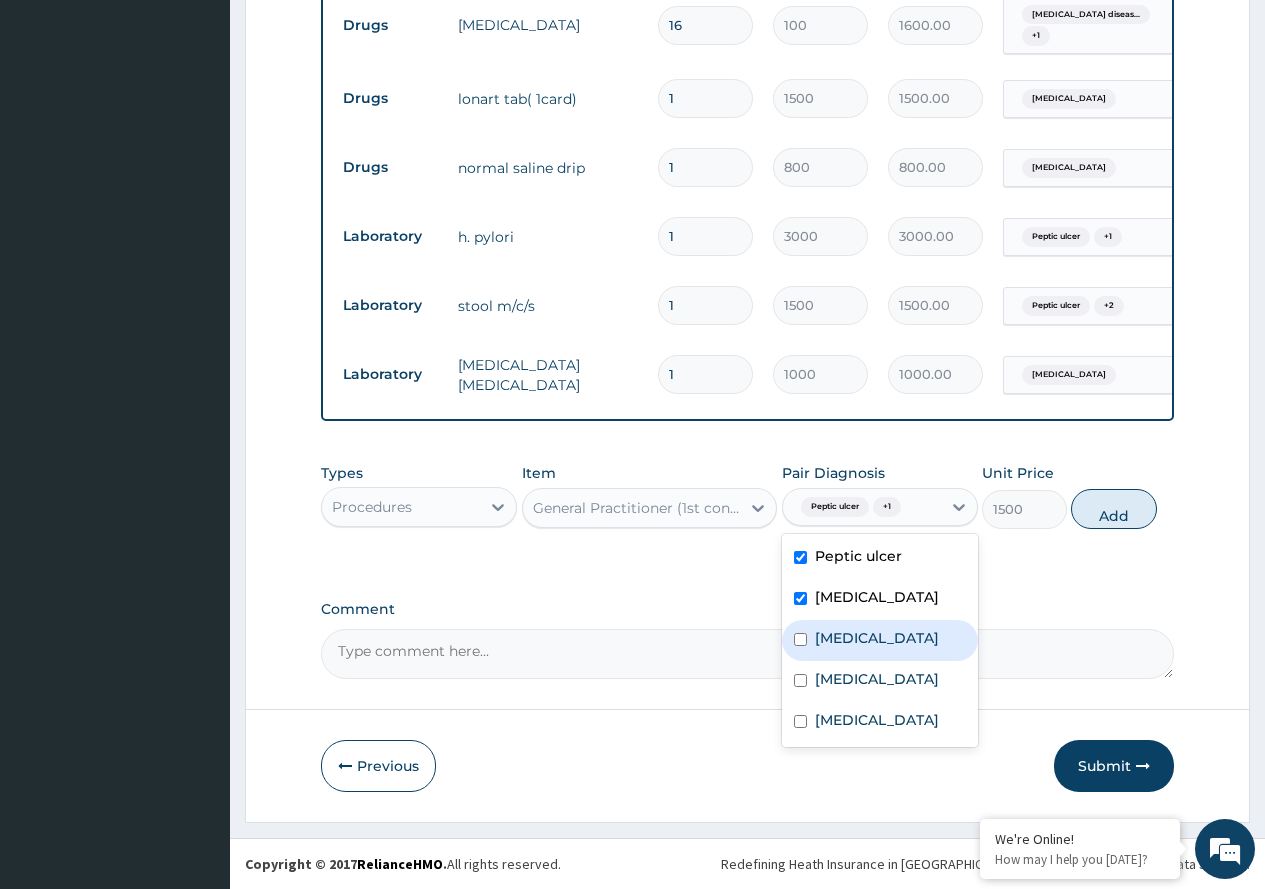 click on "Malaria" at bounding box center (880, 640) 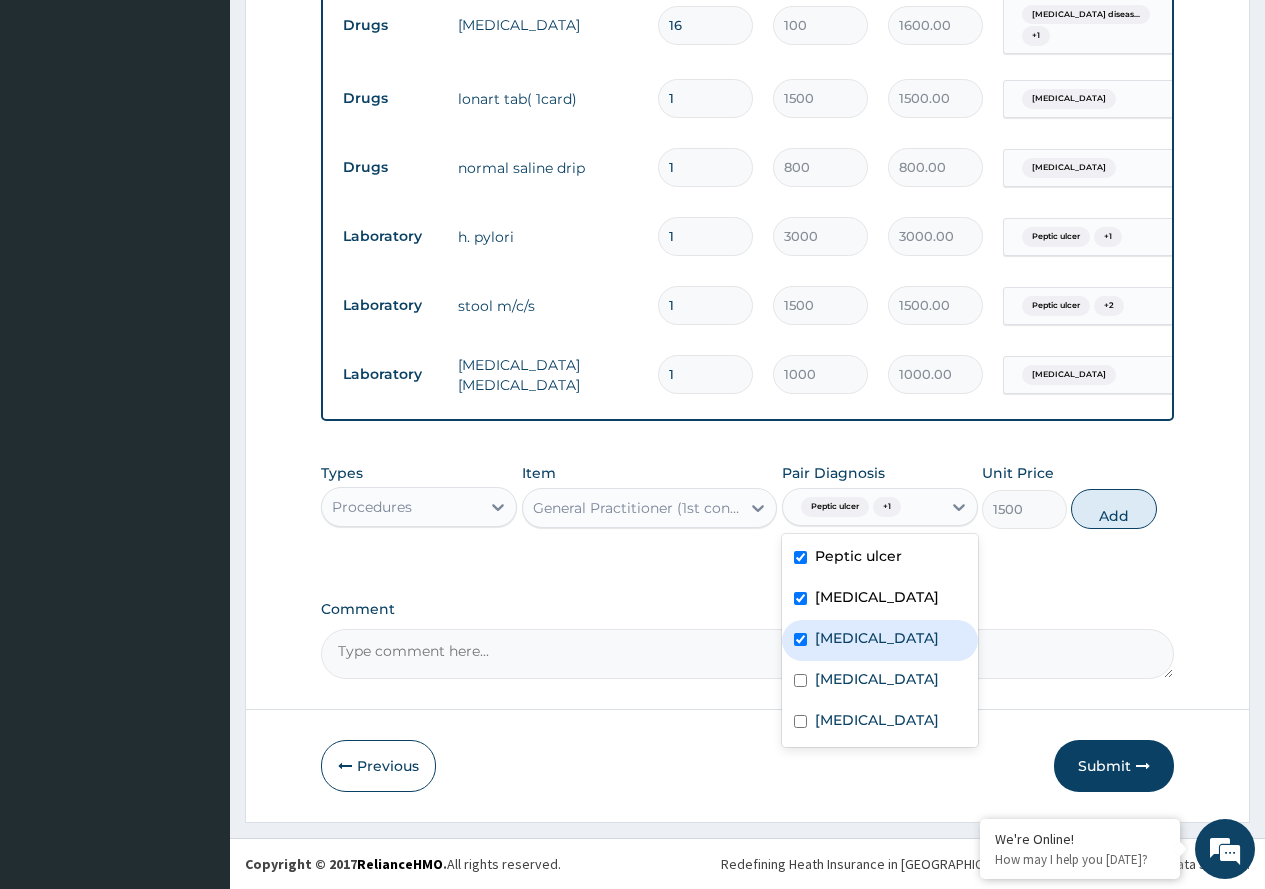 checkbox on "true" 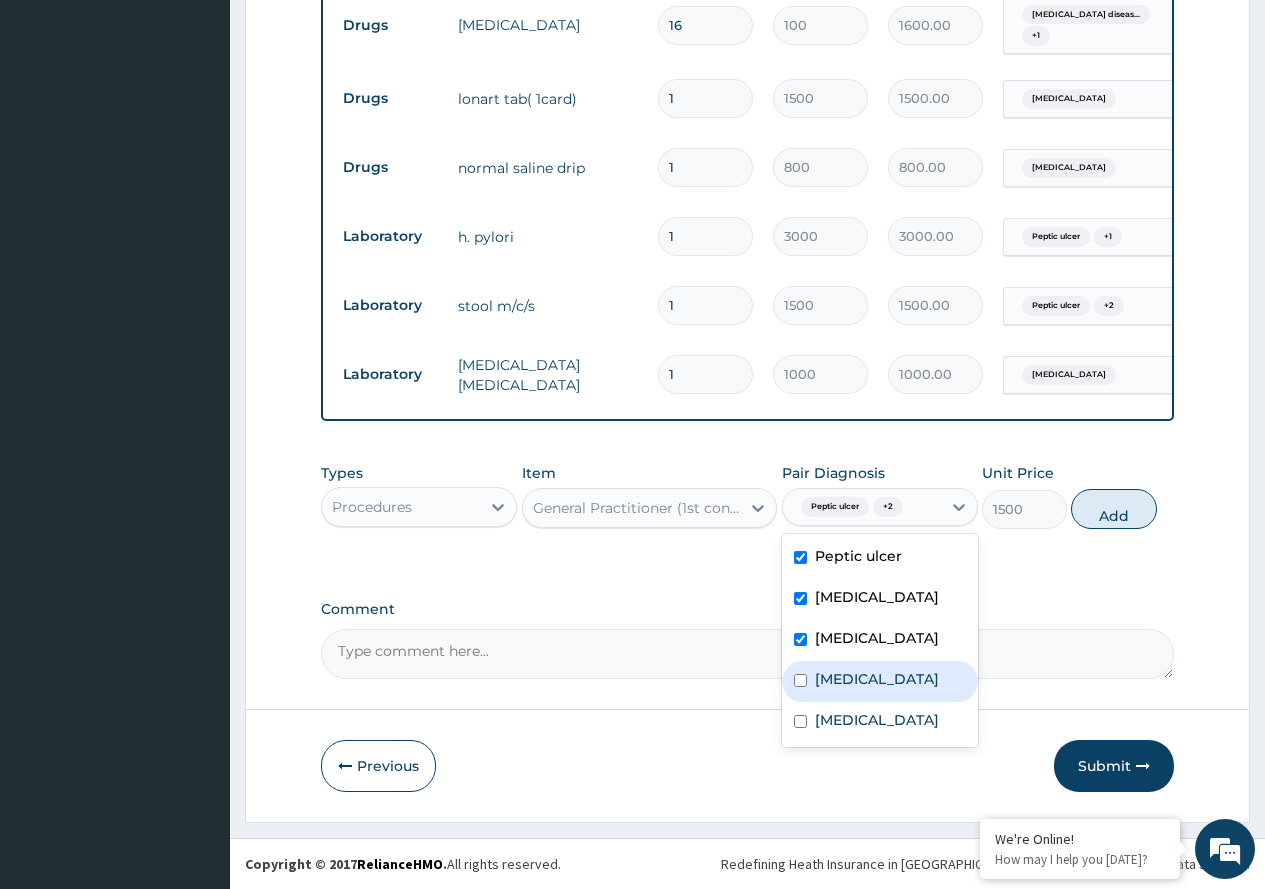 click at bounding box center (800, 680) 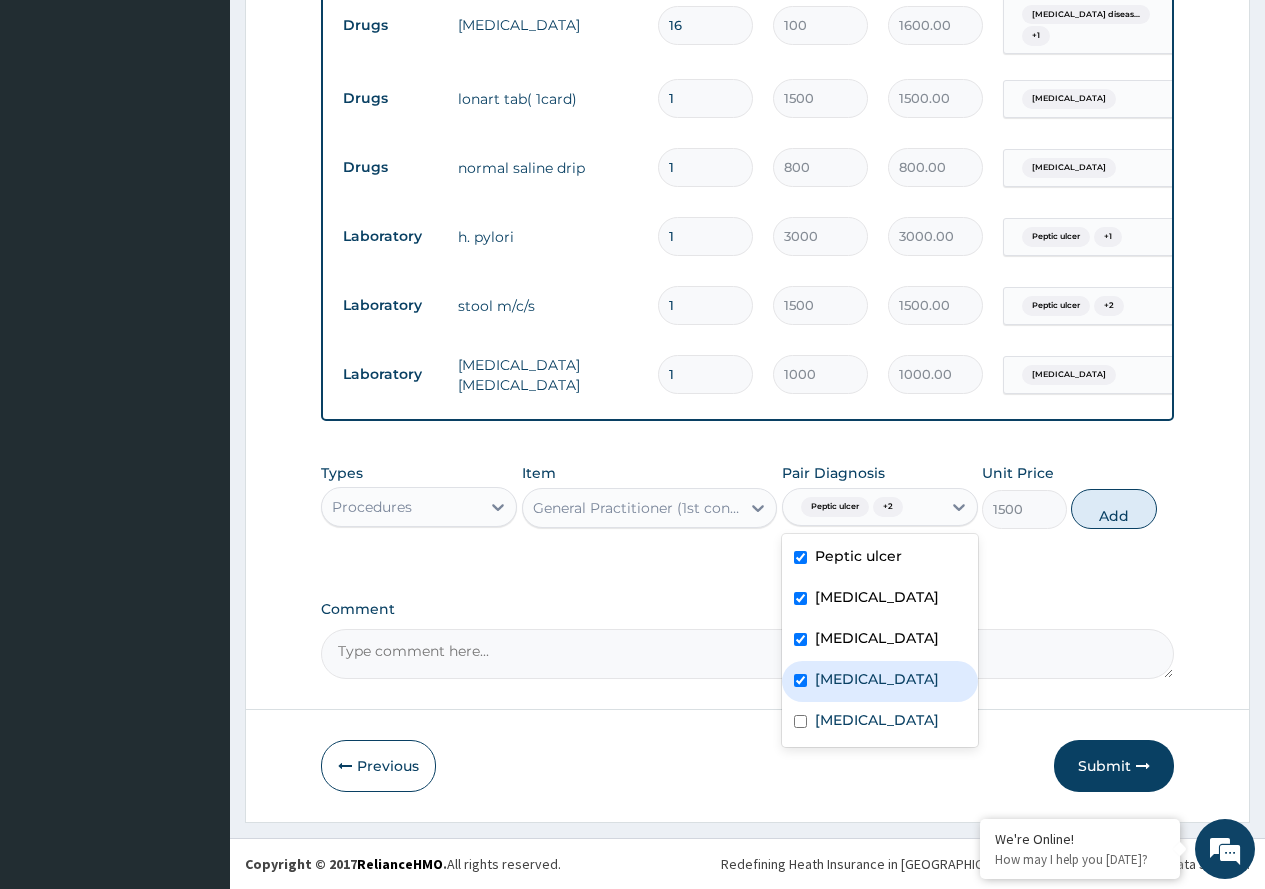 checkbox on "true" 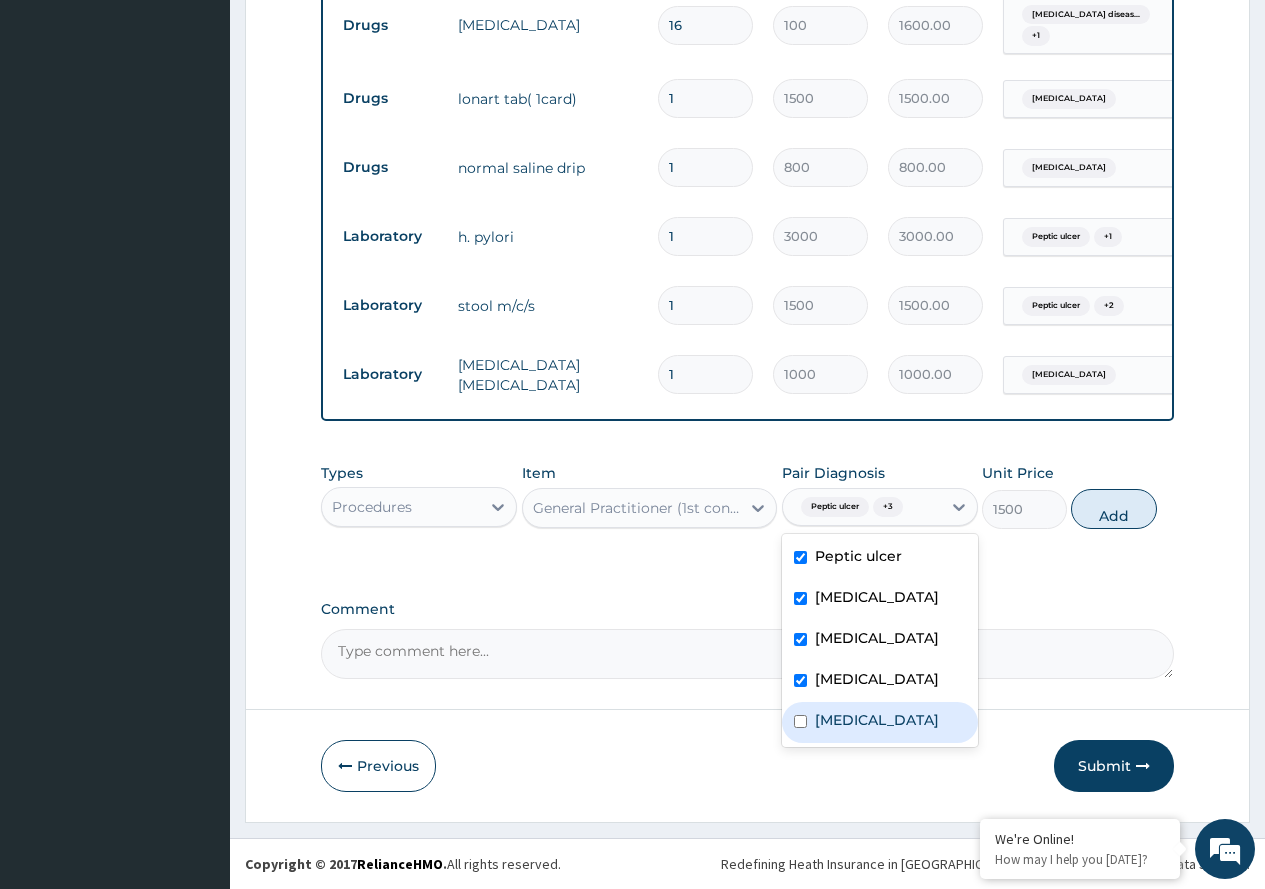 click on "Typhoid fever" at bounding box center [880, 722] 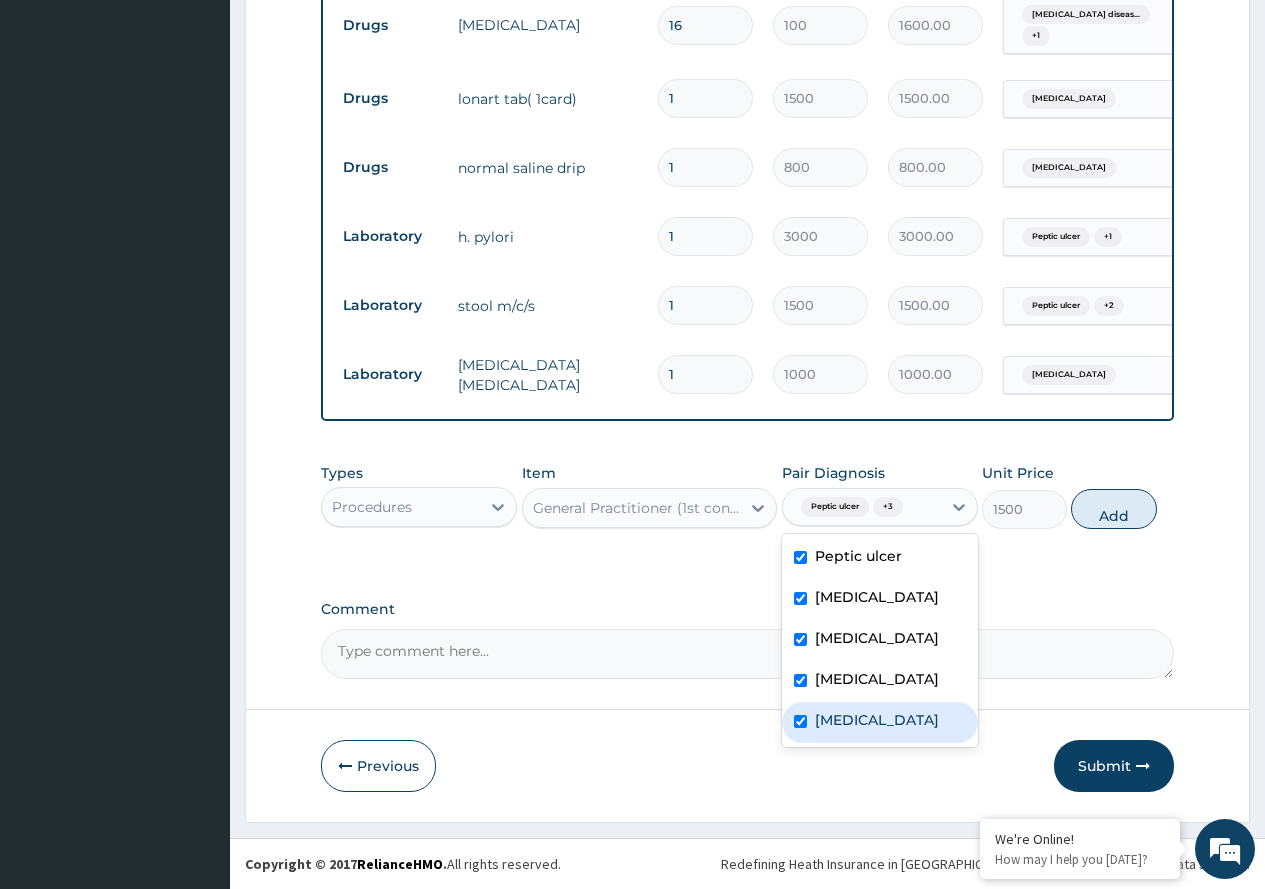 checkbox on "true" 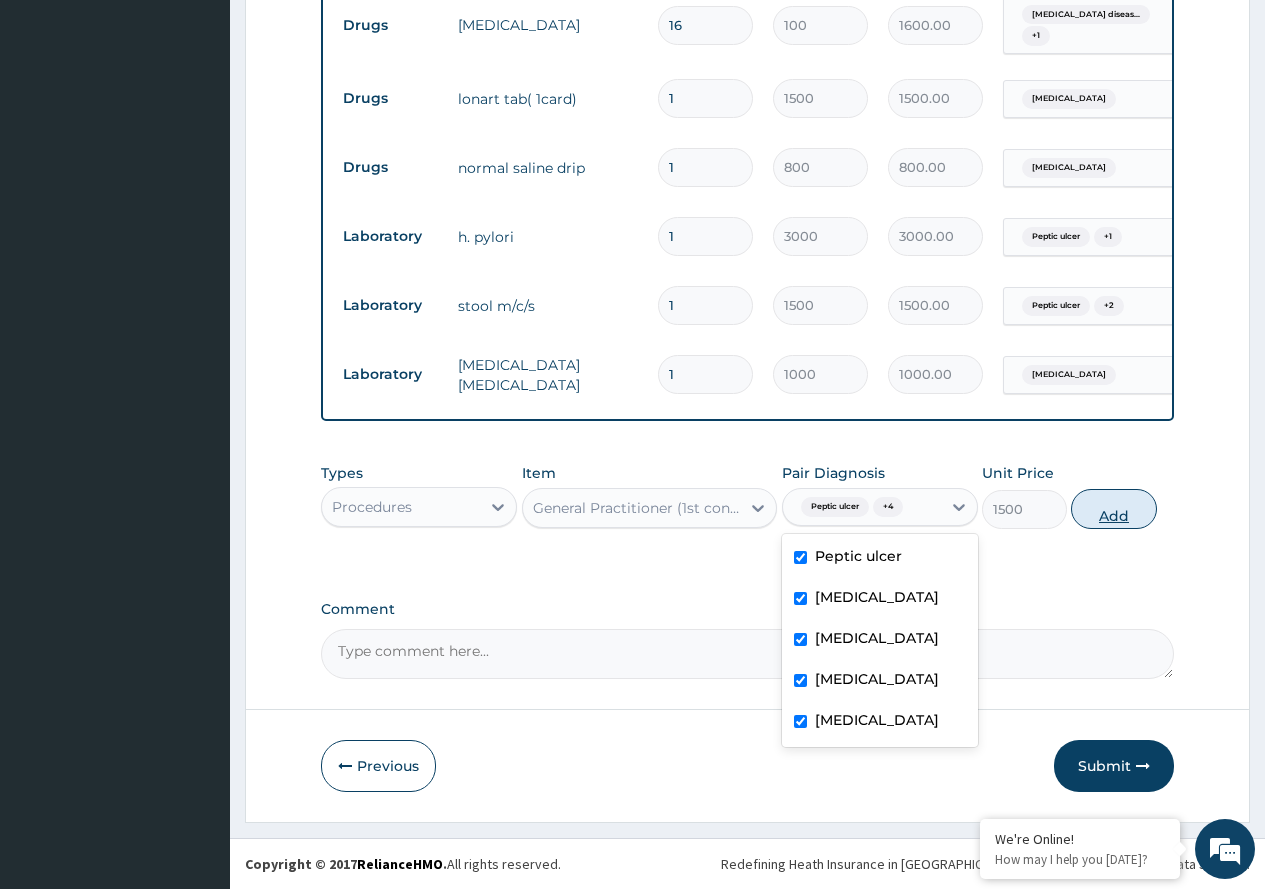 click on "Add" at bounding box center (1113, 509) 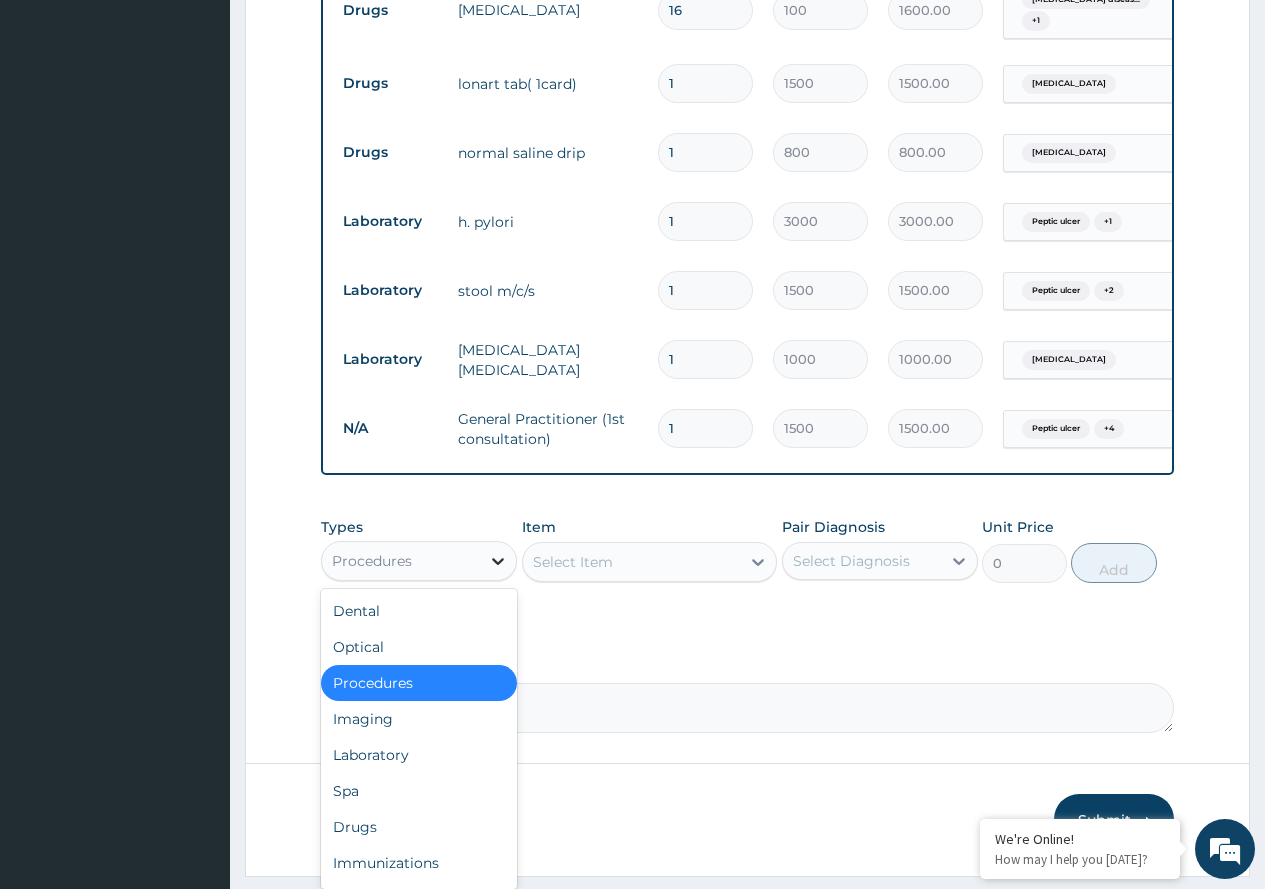click 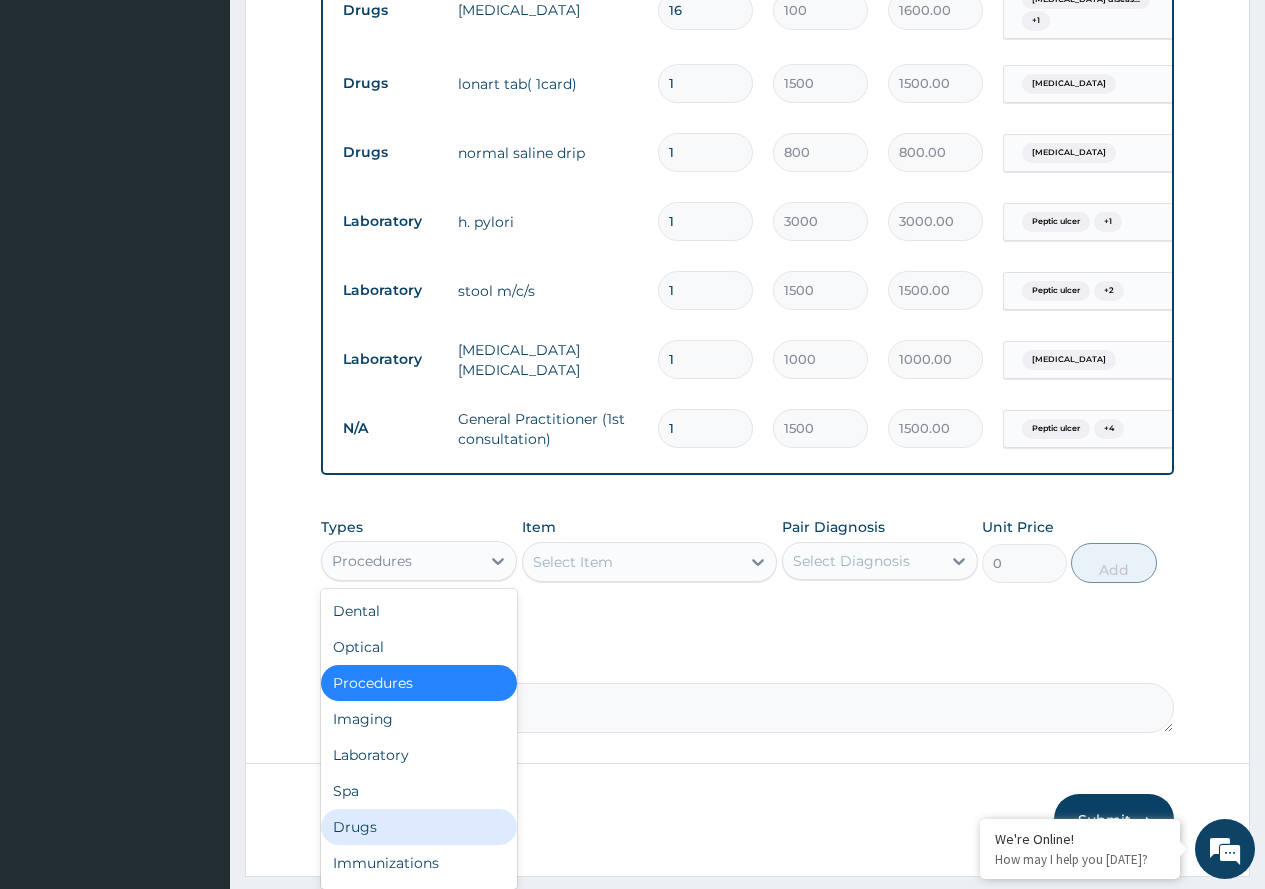 drag, startPoint x: 404, startPoint y: 836, endPoint x: 437, endPoint y: 821, distance: 36.249138 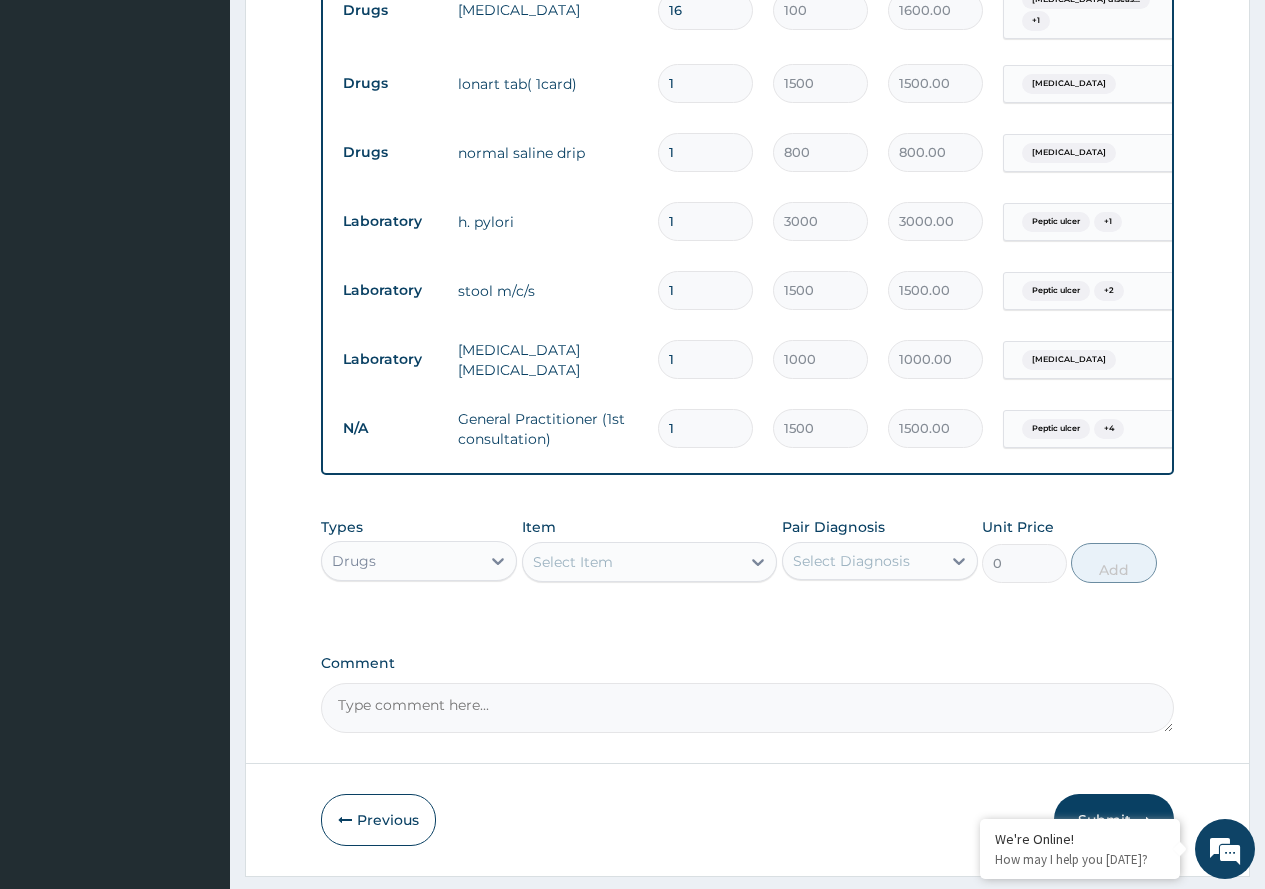 click on "Select Item" at bounding box center (573, 562) 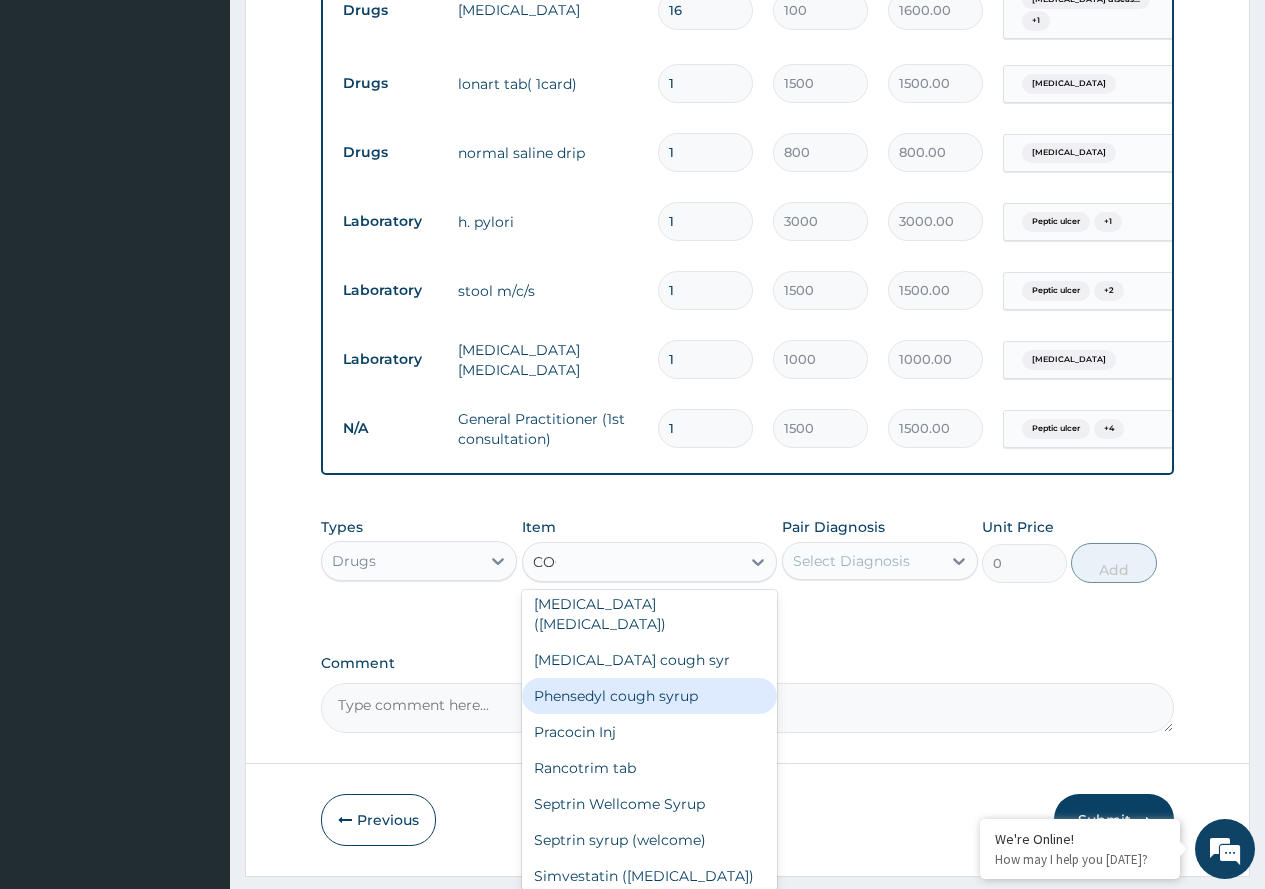 scroll, scrollTop: 0, scrollLeft: 0, axis: both 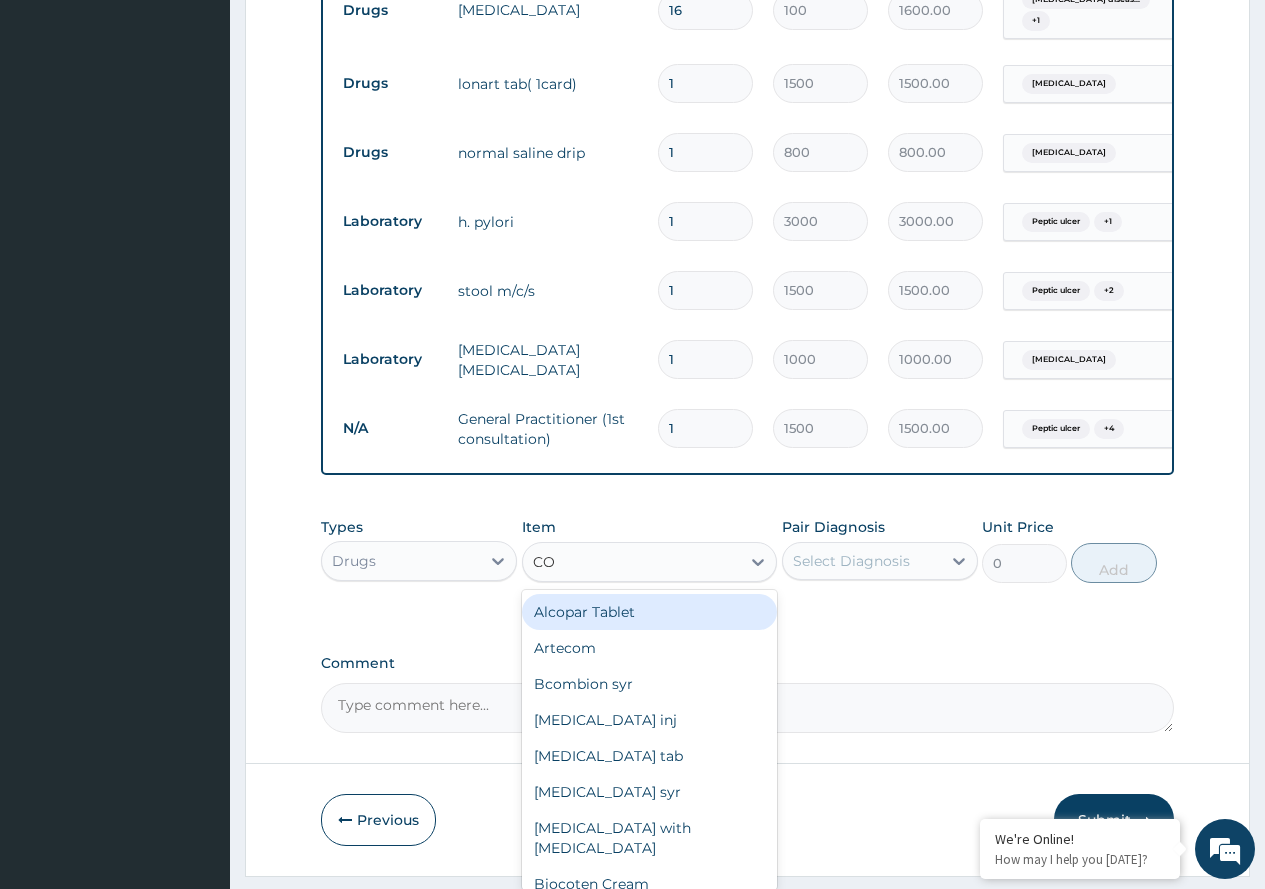 type on "C" 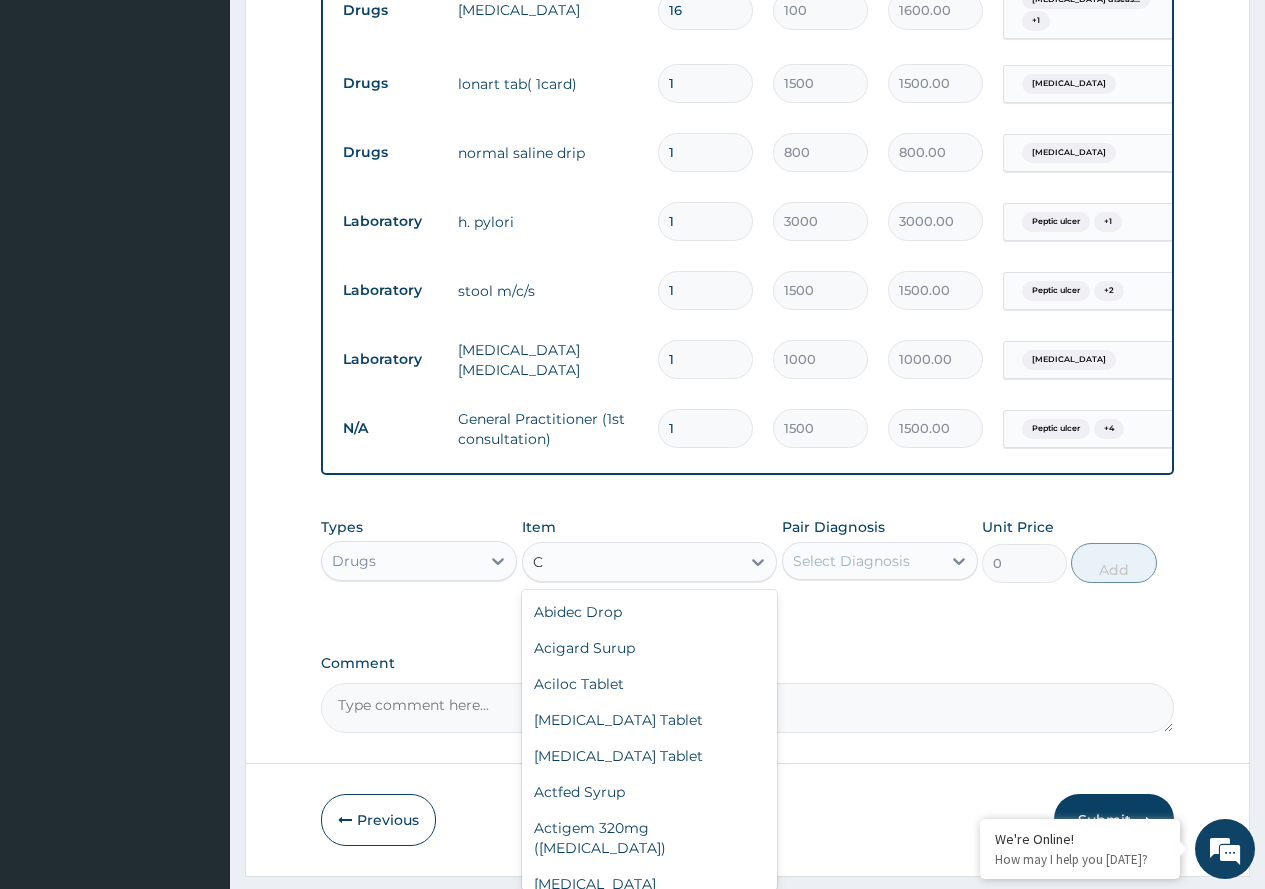 type 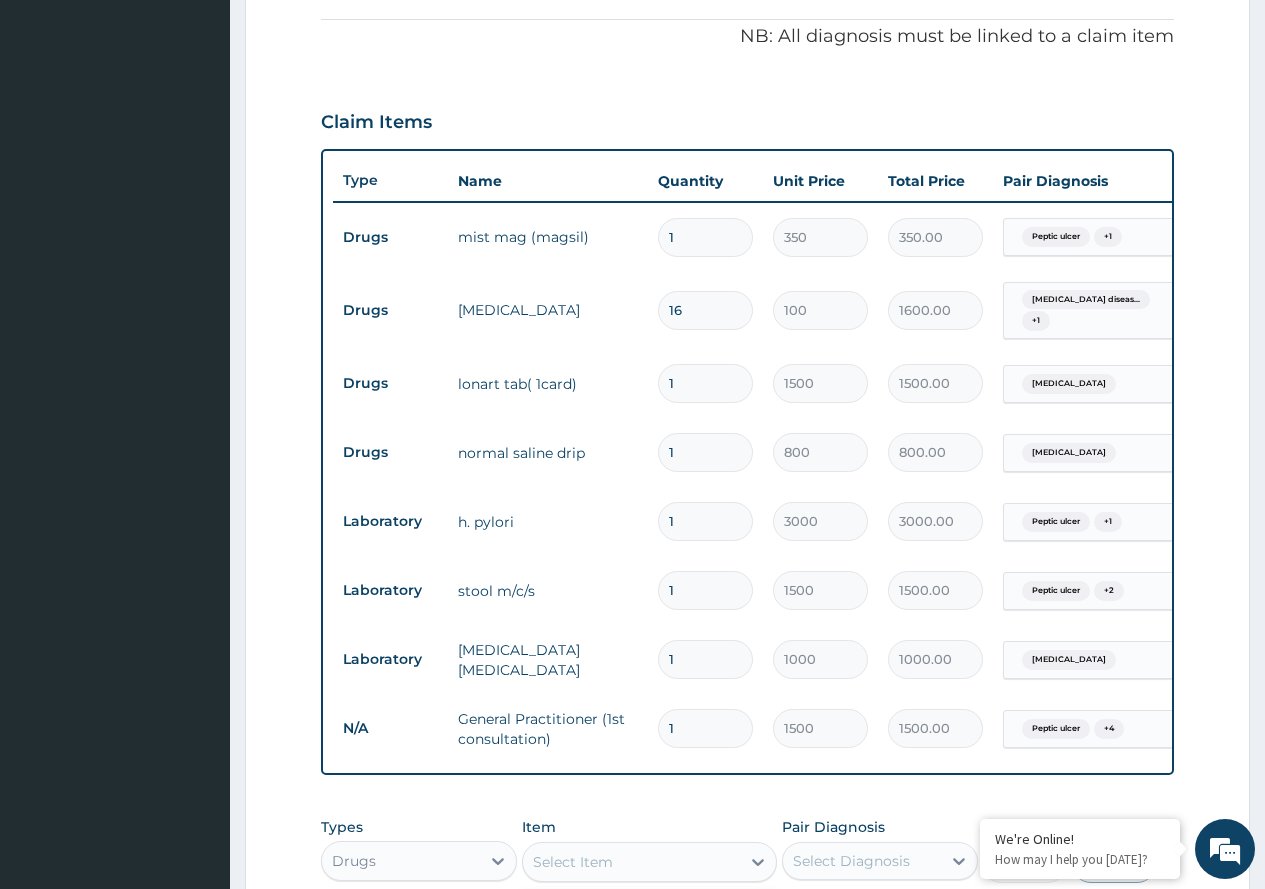 scroll, scrollTop: 395, scrollLeft: 0, axis: vertical 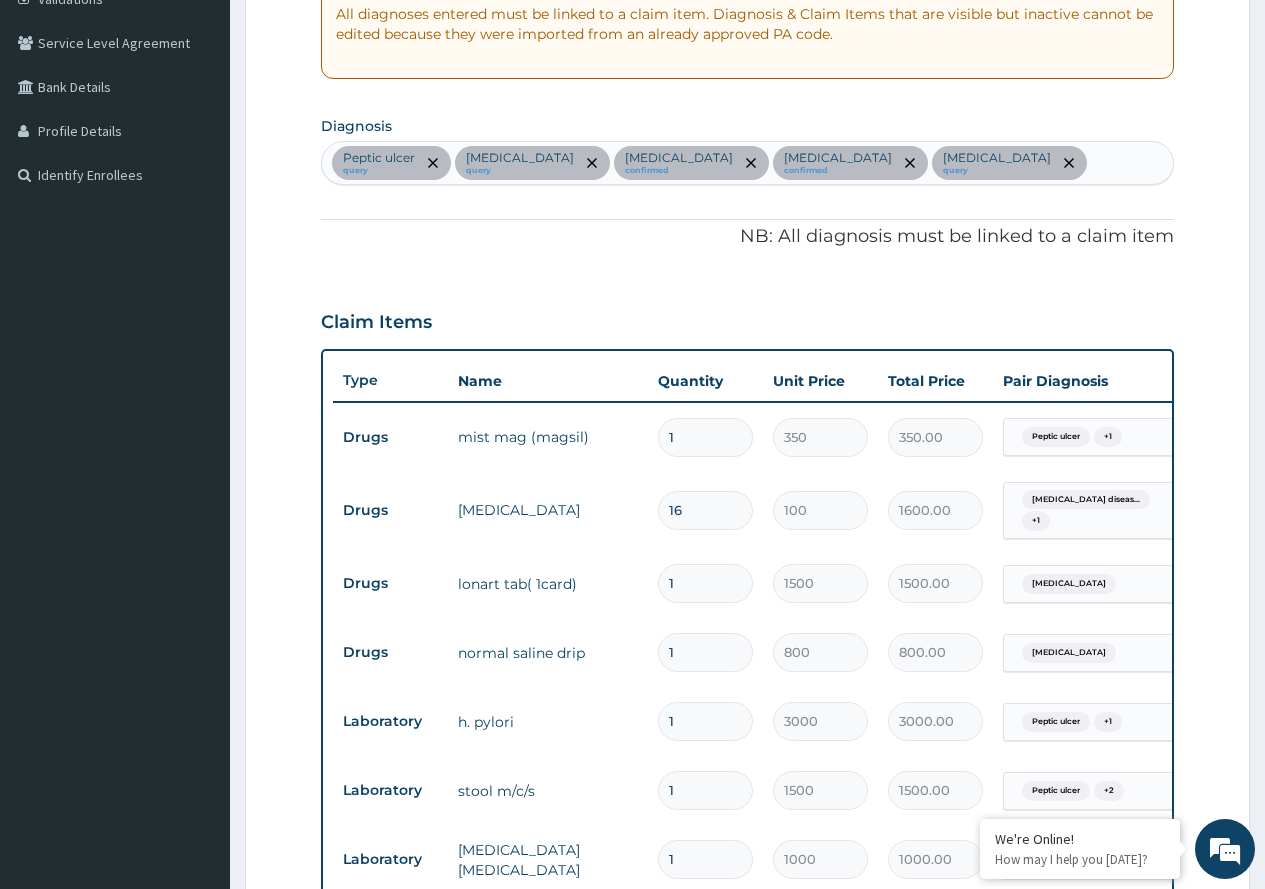 click on "Peptic ulcer query Gastroesophageal reflux disease query Malaria confirmed Low blood pressure confirmed Typhoid fever query" at bounding box center [747, 163] 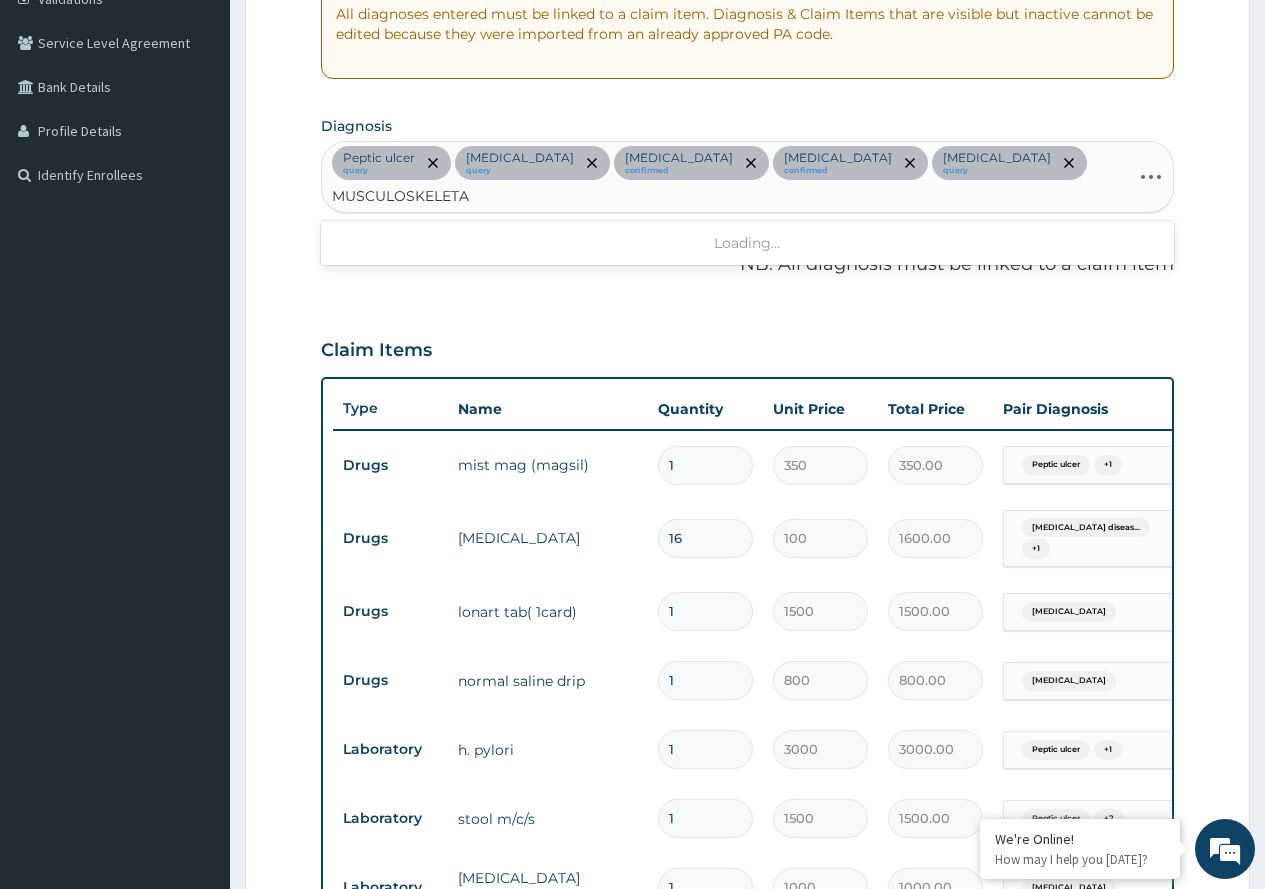 type on "MUSCULOSKELETAL" 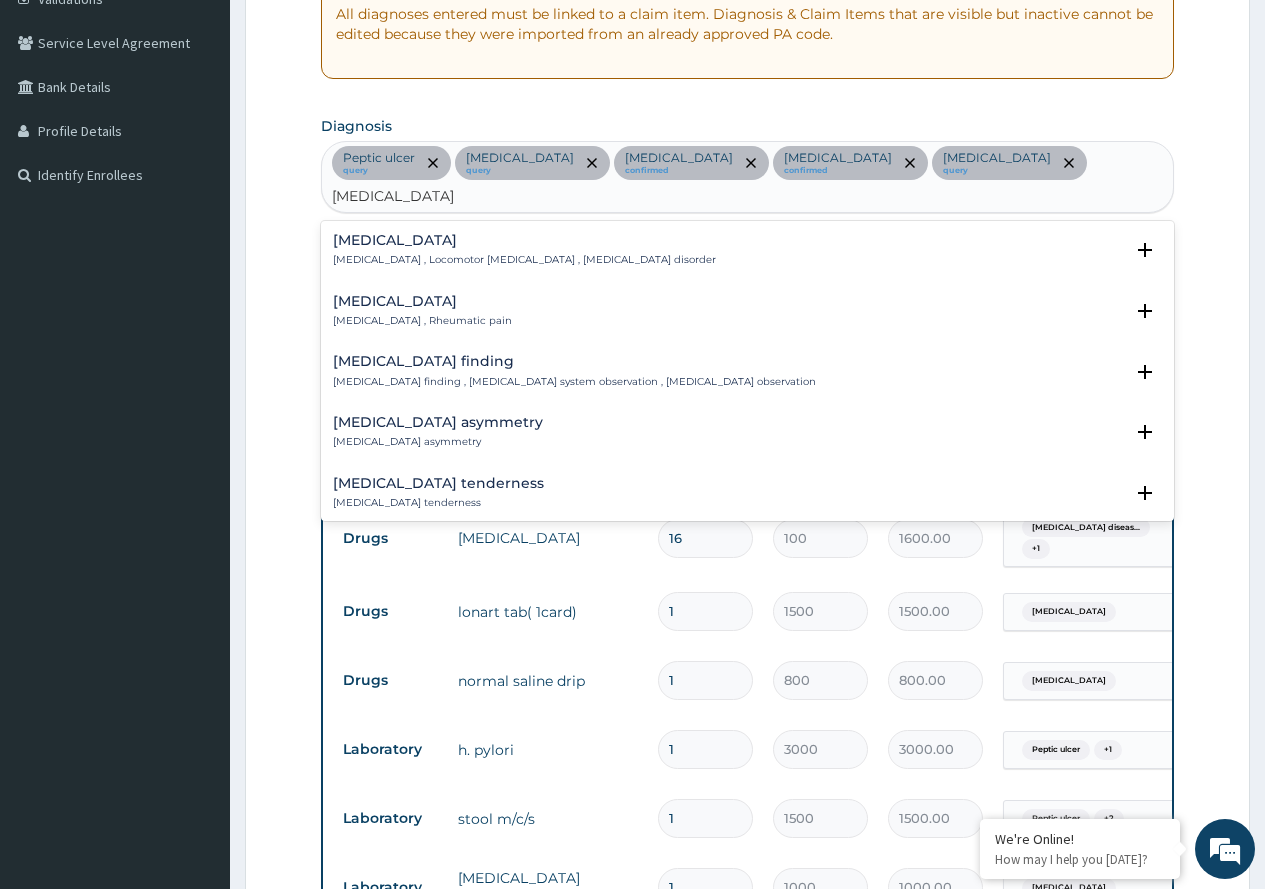click on "Musculoskeletal pain , Rheumatic pain" at bounding box center (422, 321) 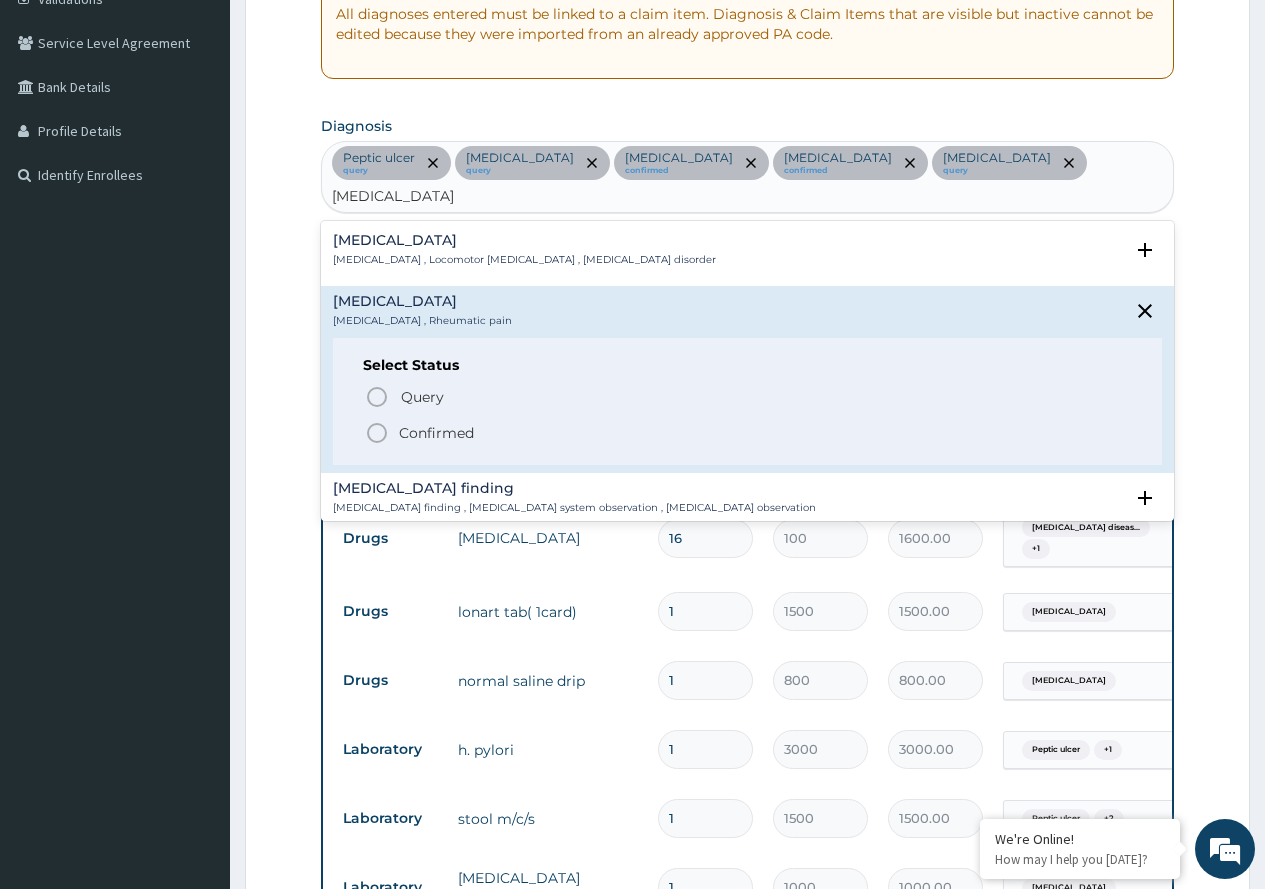 click 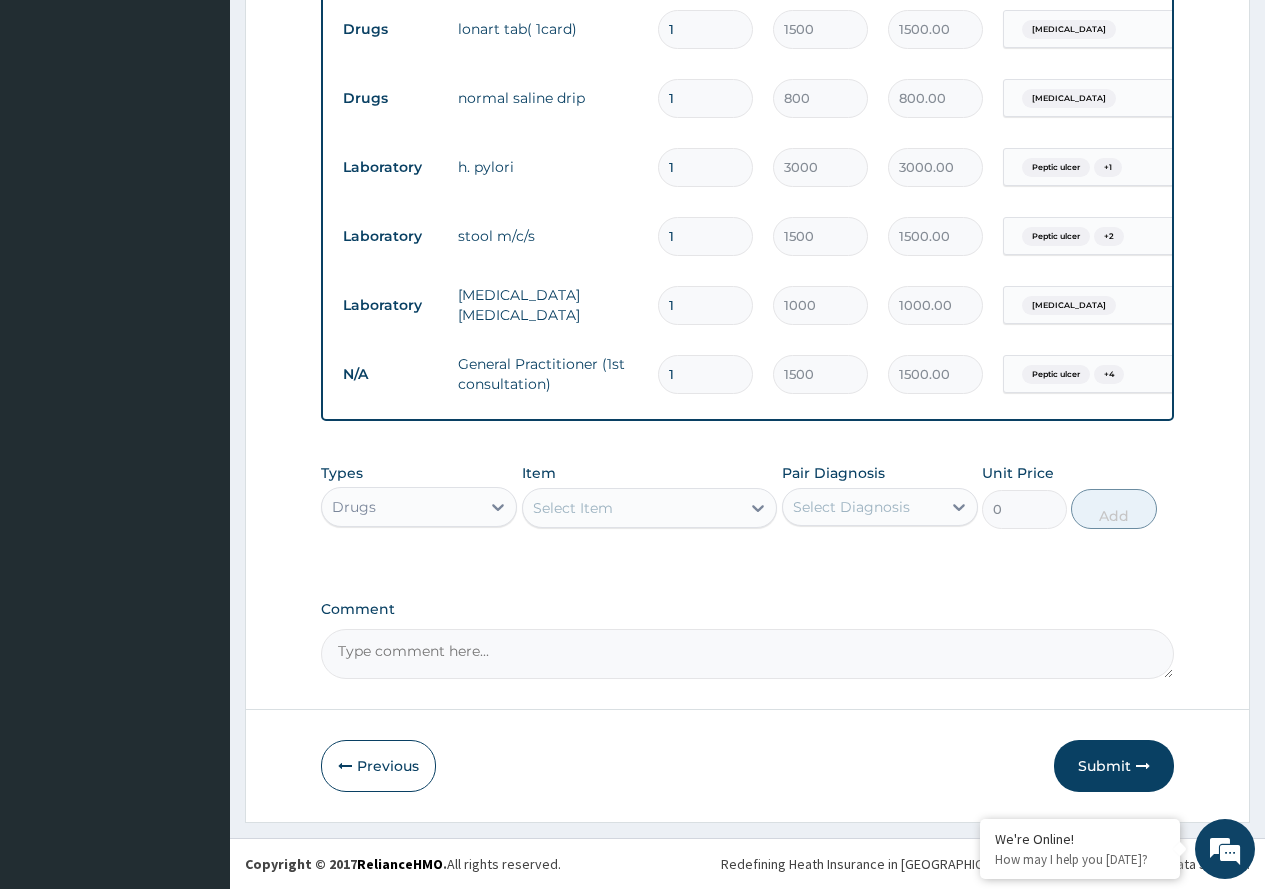 scroll, scrollTop: 1002, scrollLeft: 0, axis: vertical 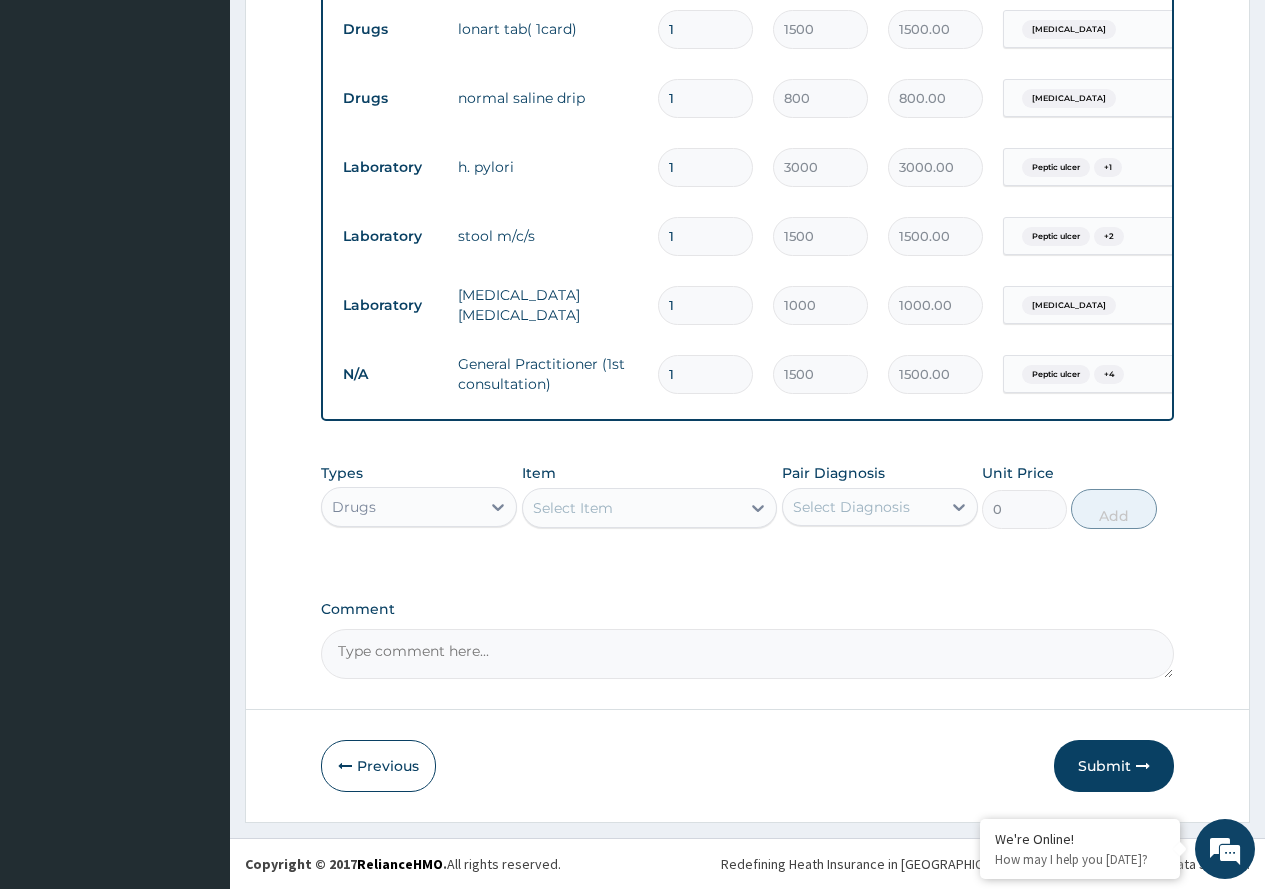click on "Select Item" at bounding box center (573, 508) 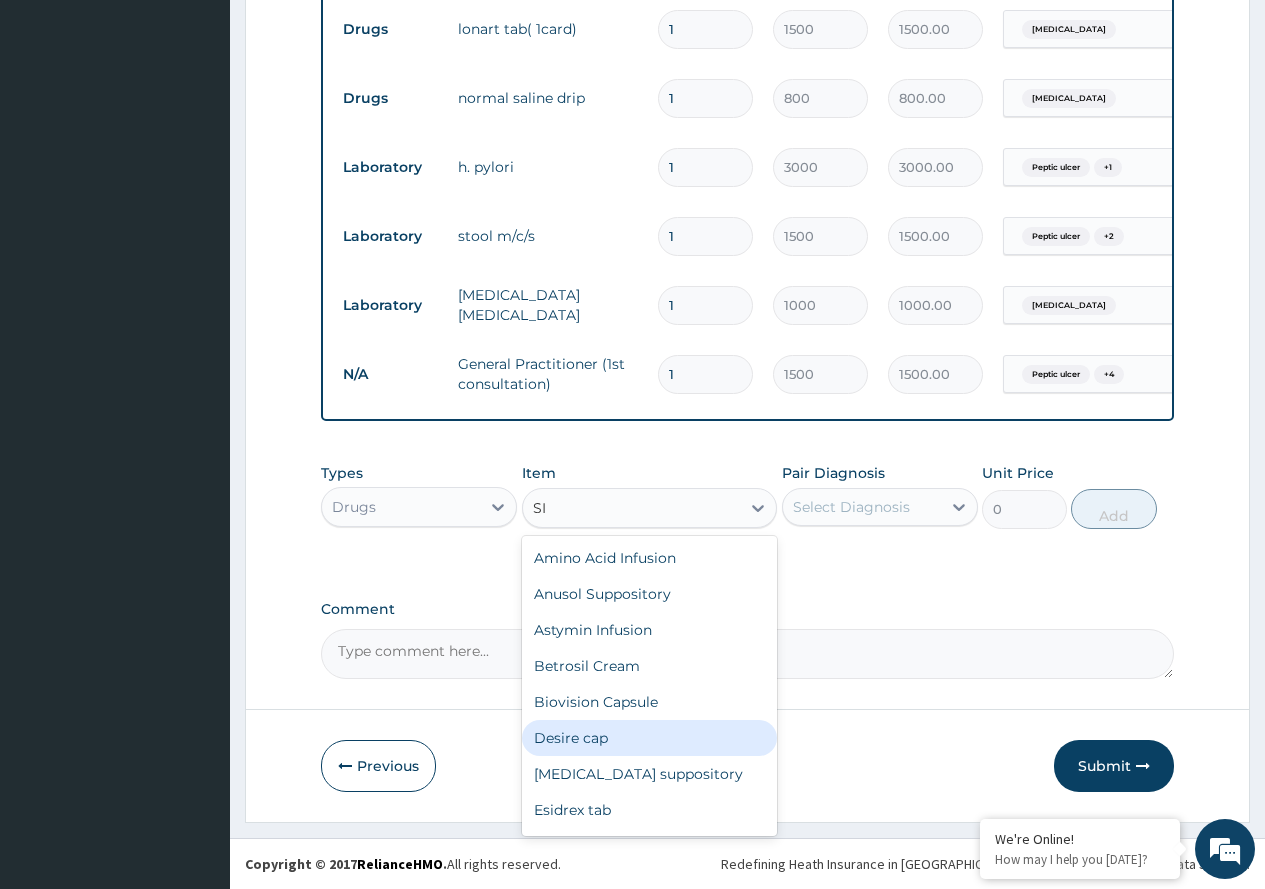 type on "S" 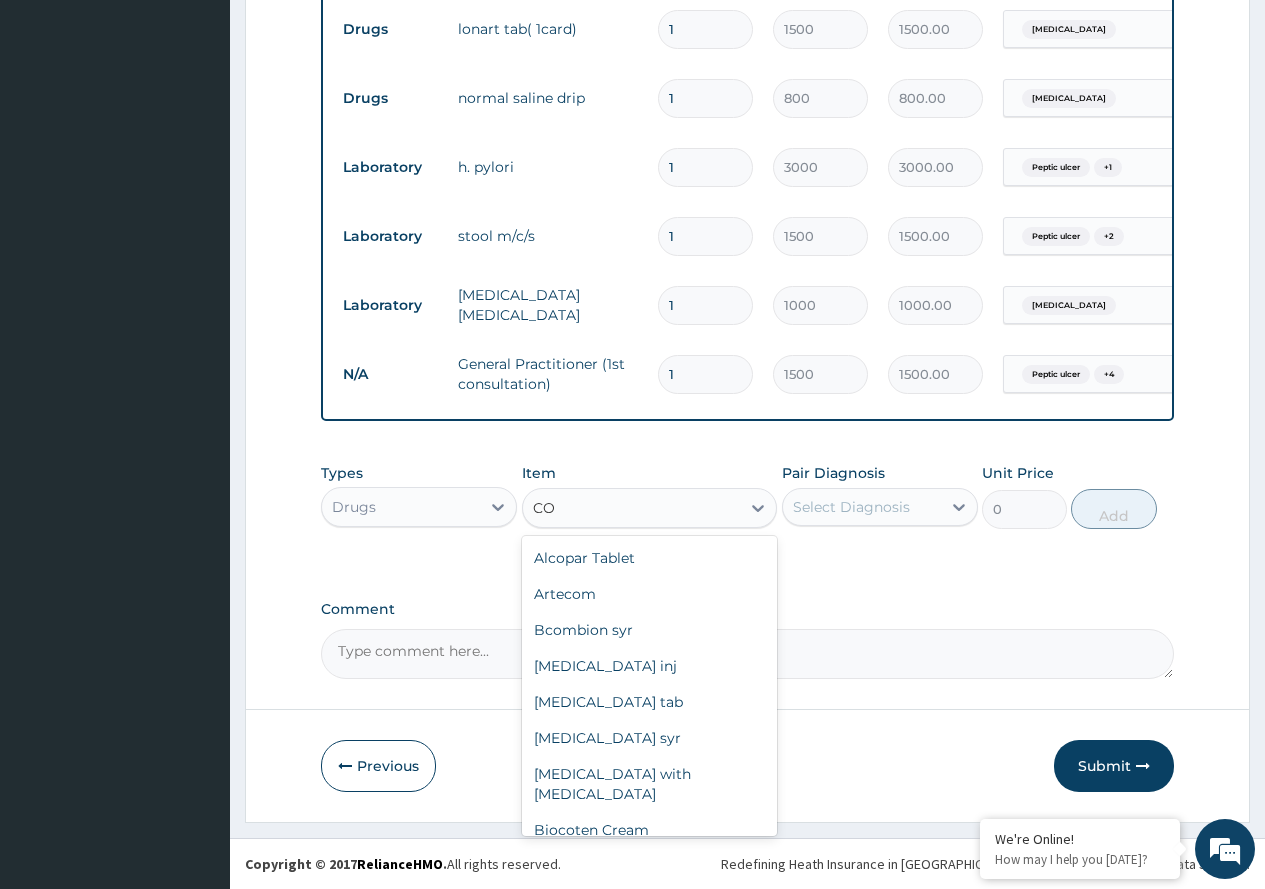 type on "C" 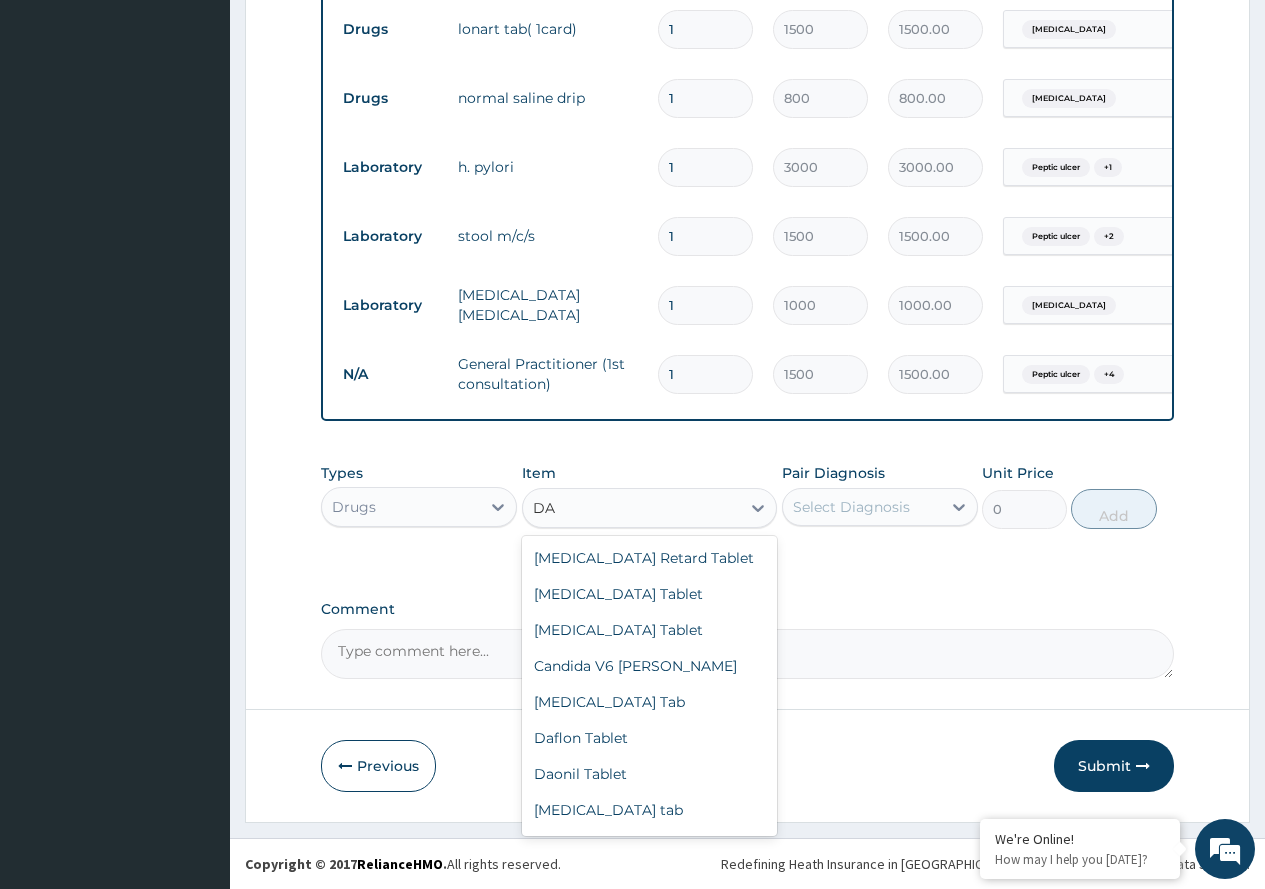 type on "D" 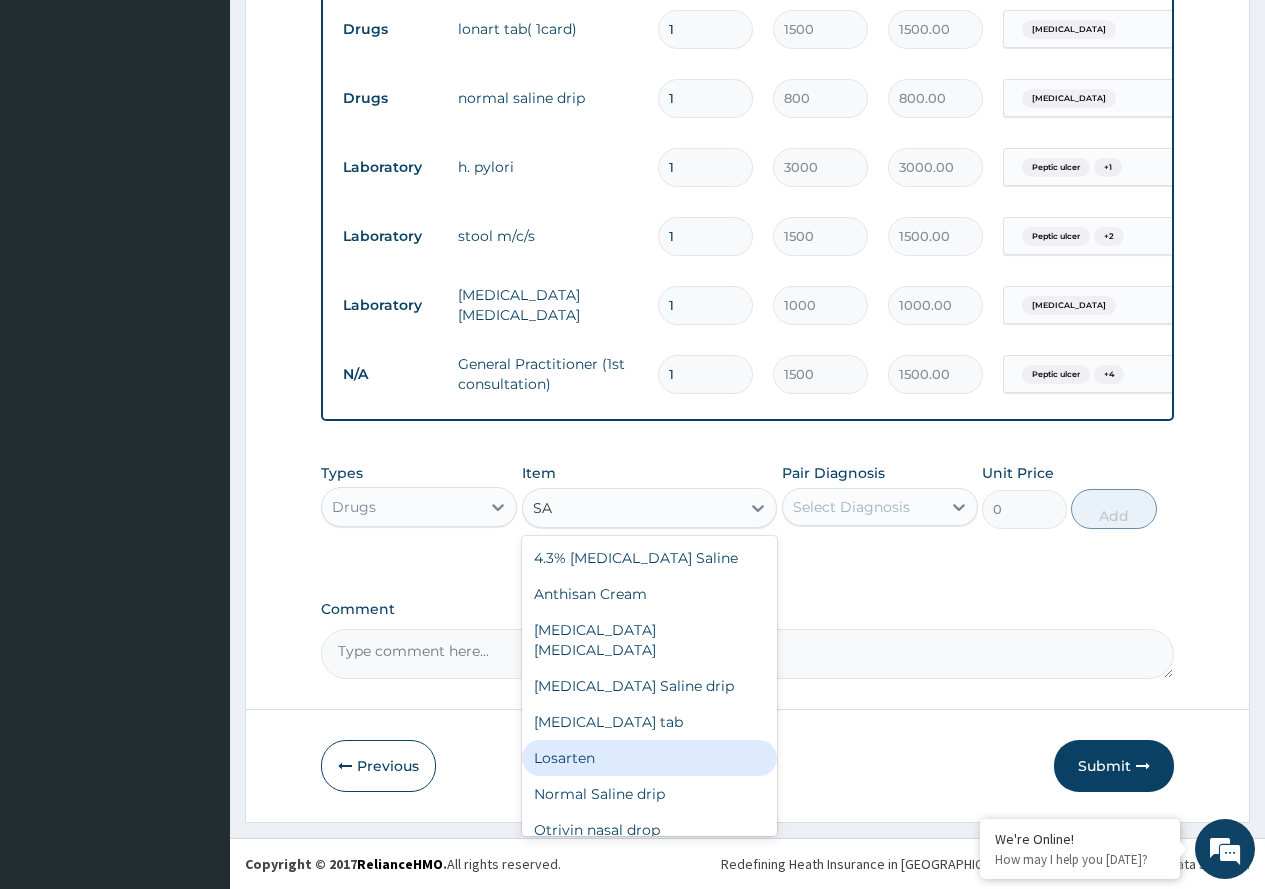 type on "S" 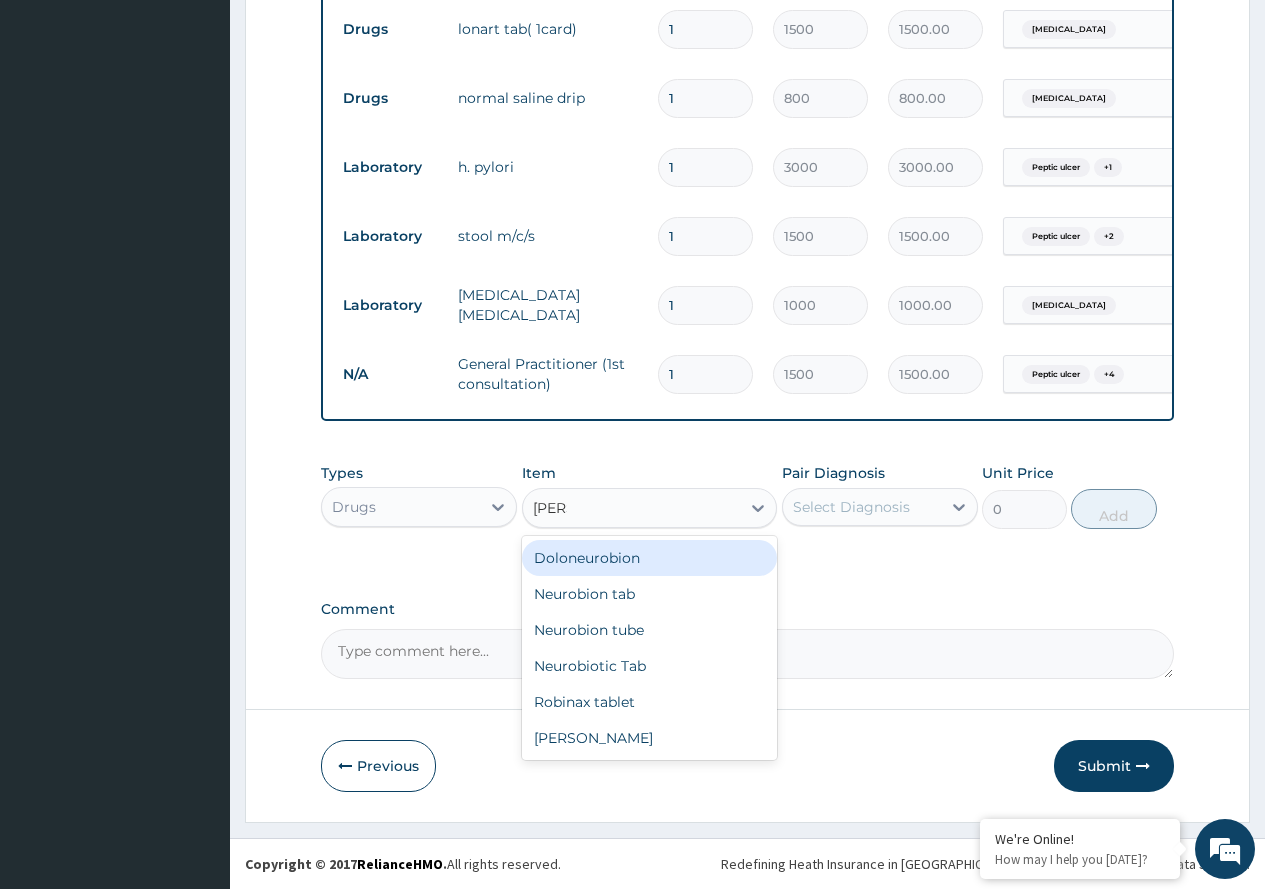 type on "ROBI" 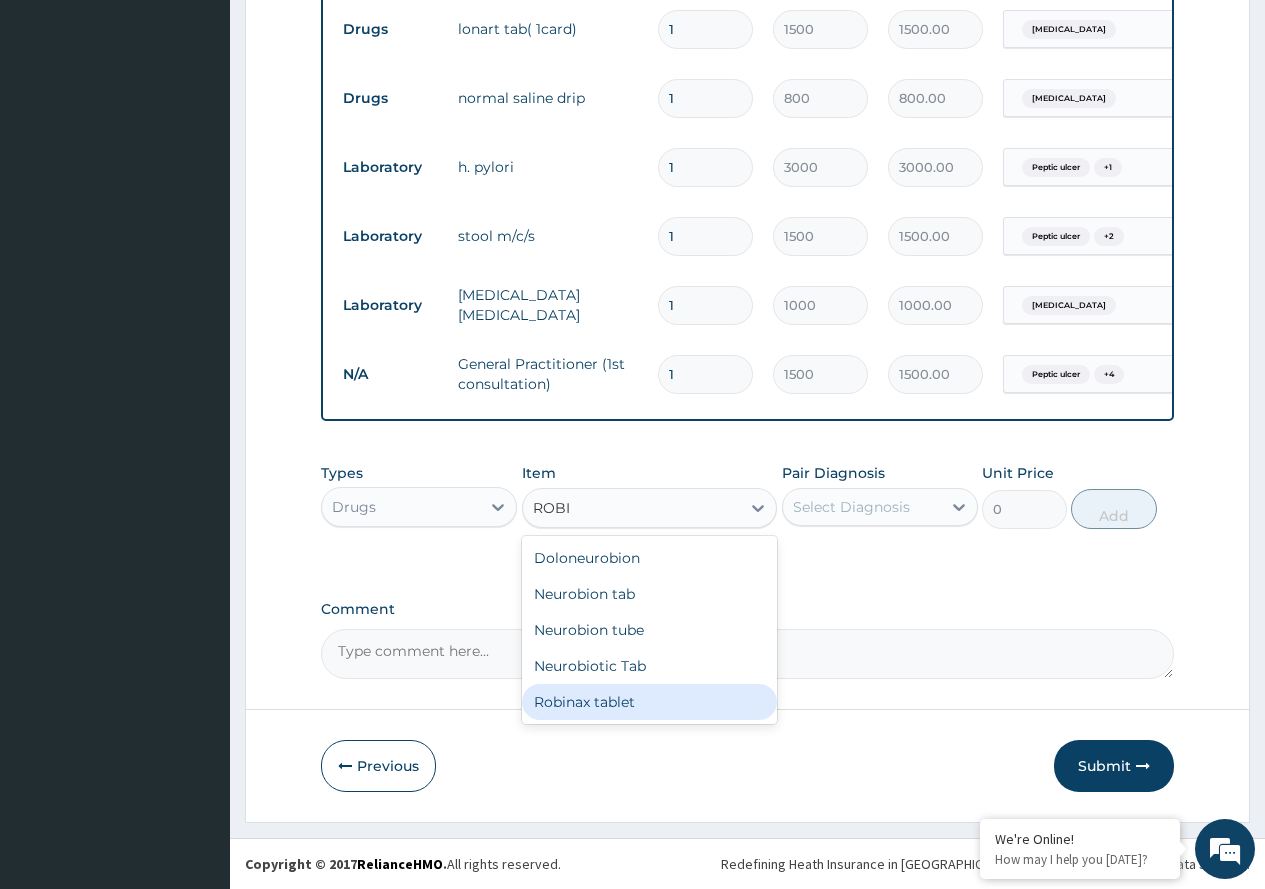 click on "Robinax tablet" at bounding box center (650, 702) 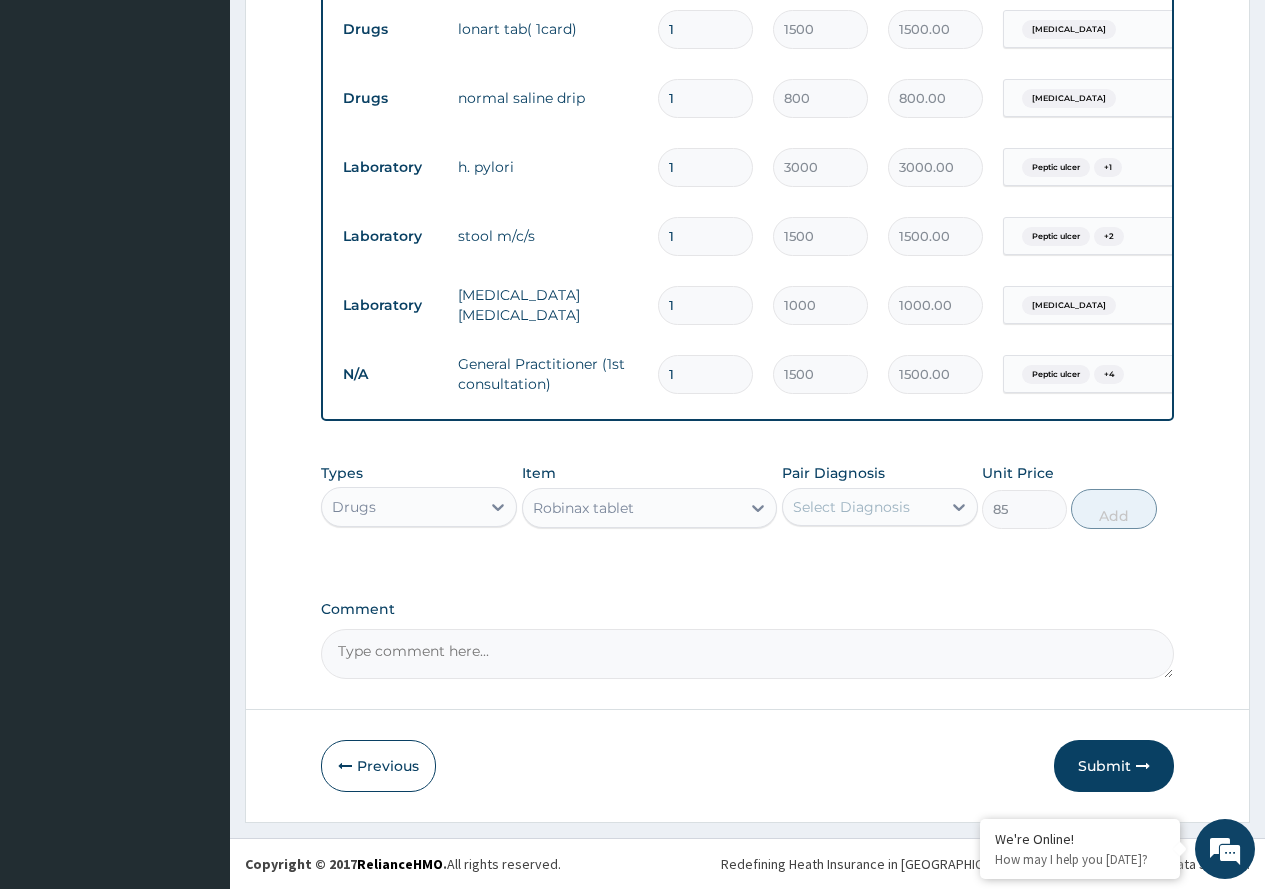 click on "Select Diagnosis" at bounding box center [851, 507] 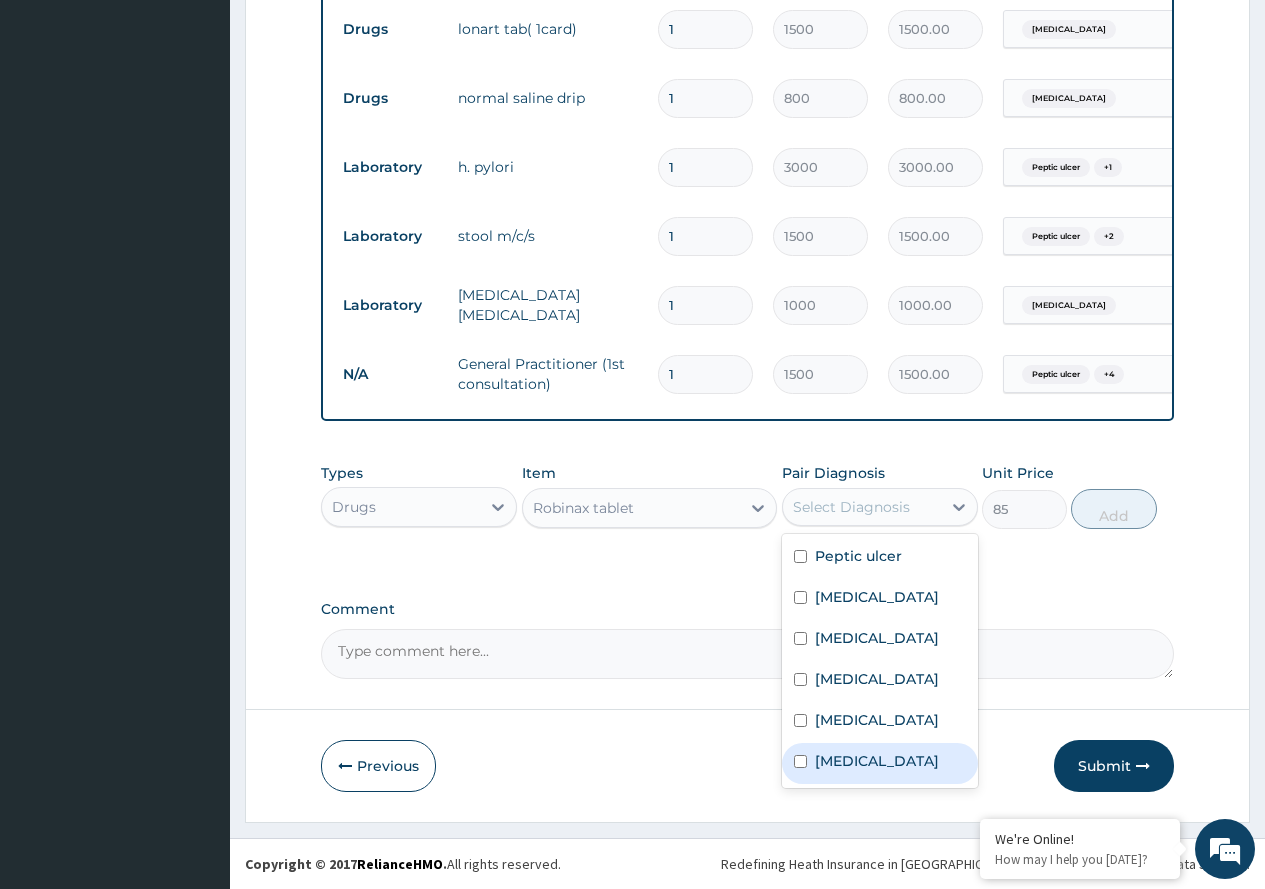 click at bounding box center (800, 761) 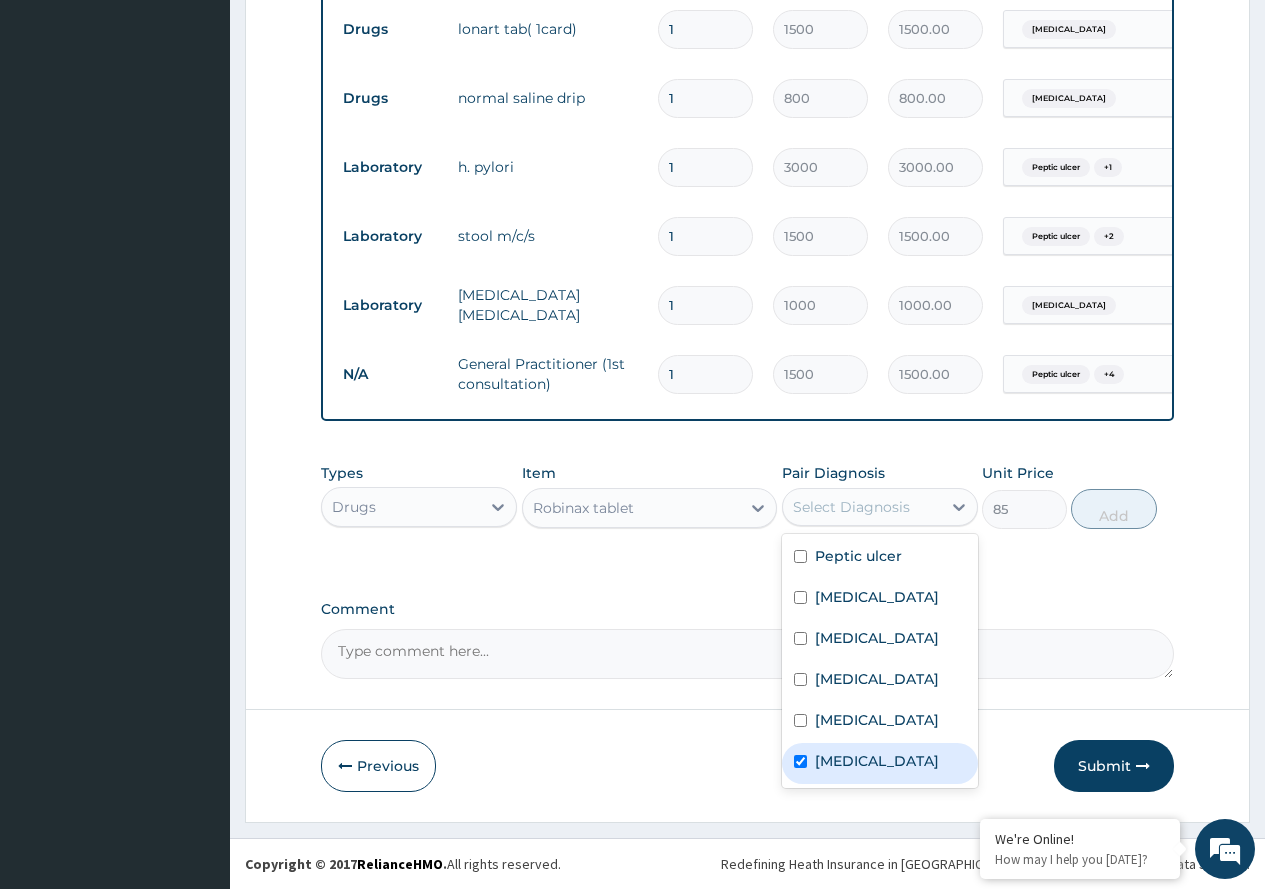checkbox on "true" 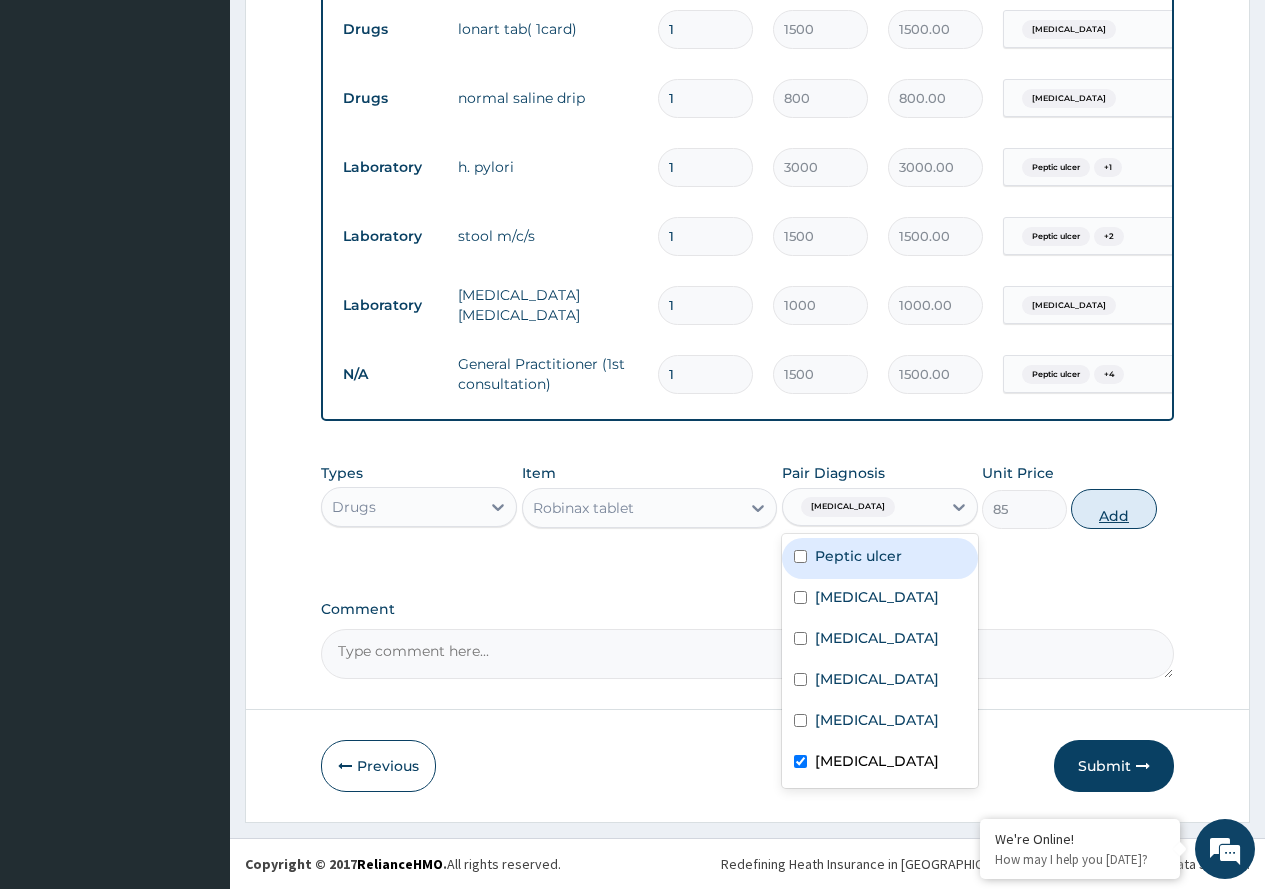 click on "Add" at bounding box center [1113, 509] 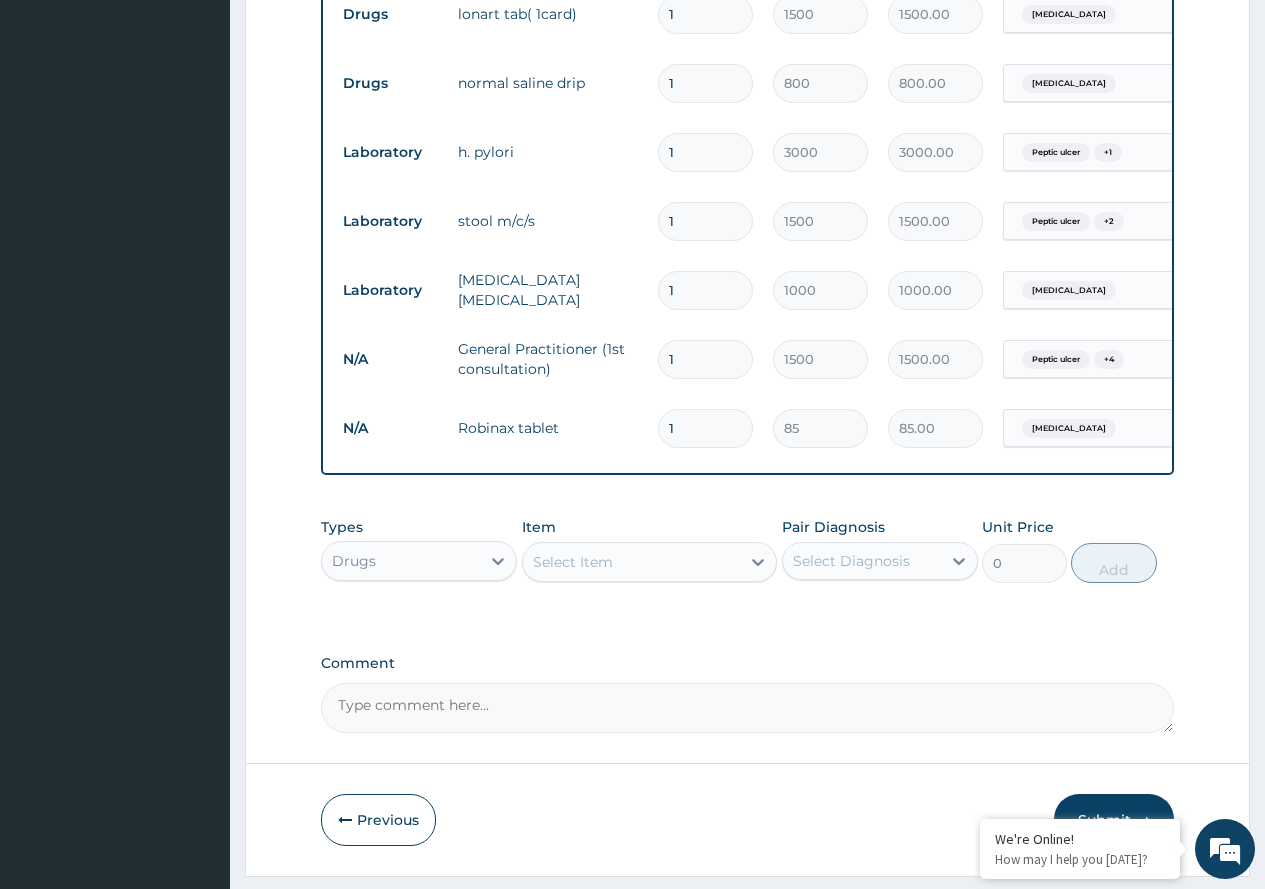 type on "10" 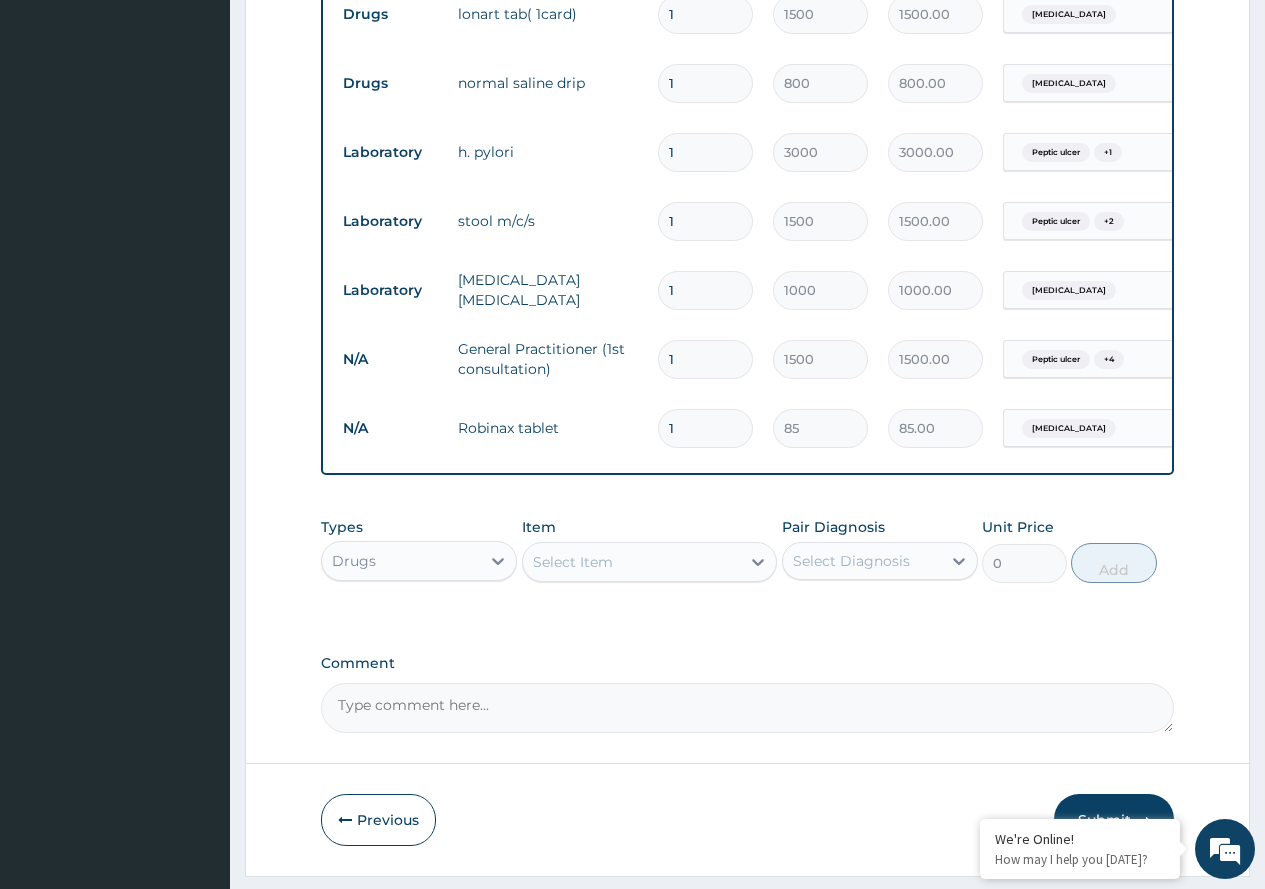 type on "850.00" 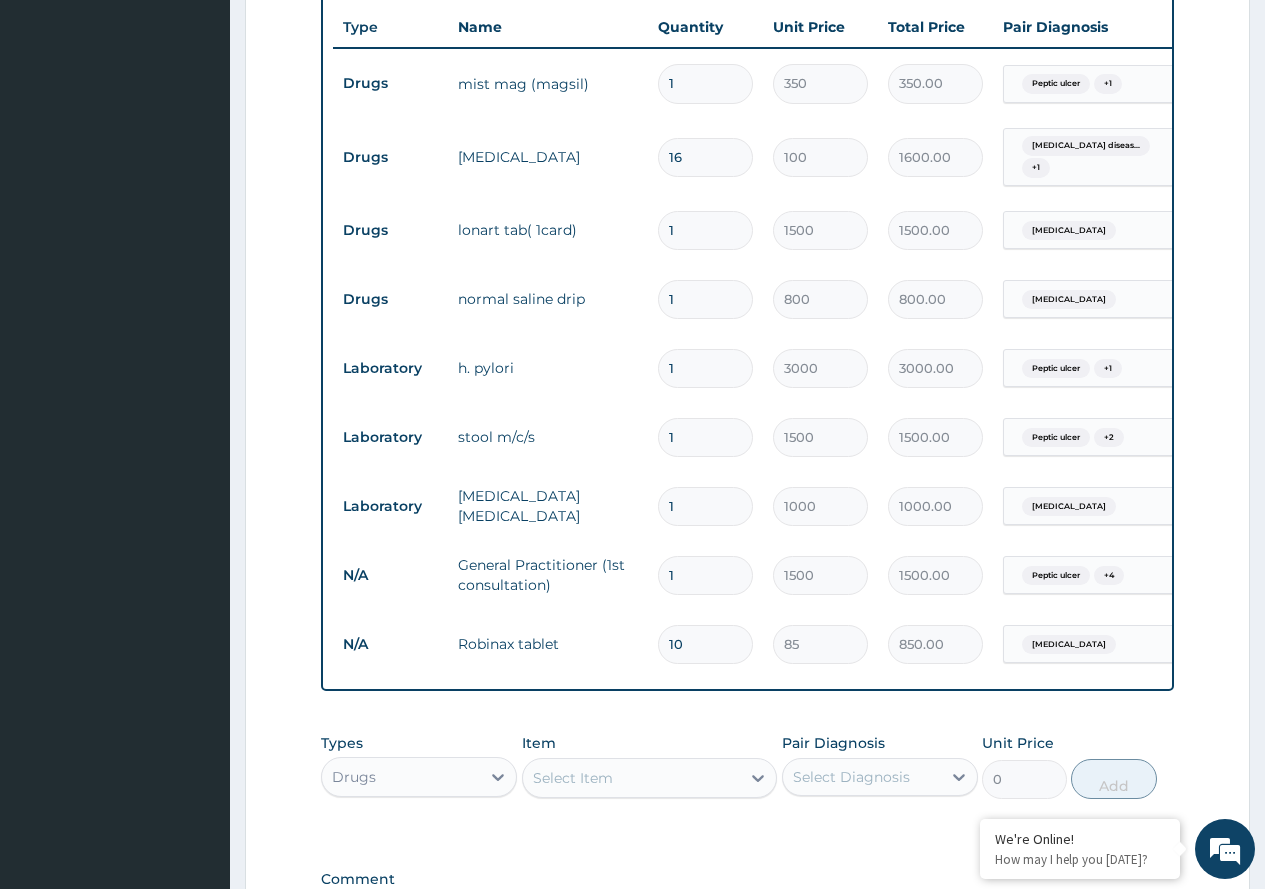scroll, scrollTop: 902, scrollLeft: 0, axis: vertical 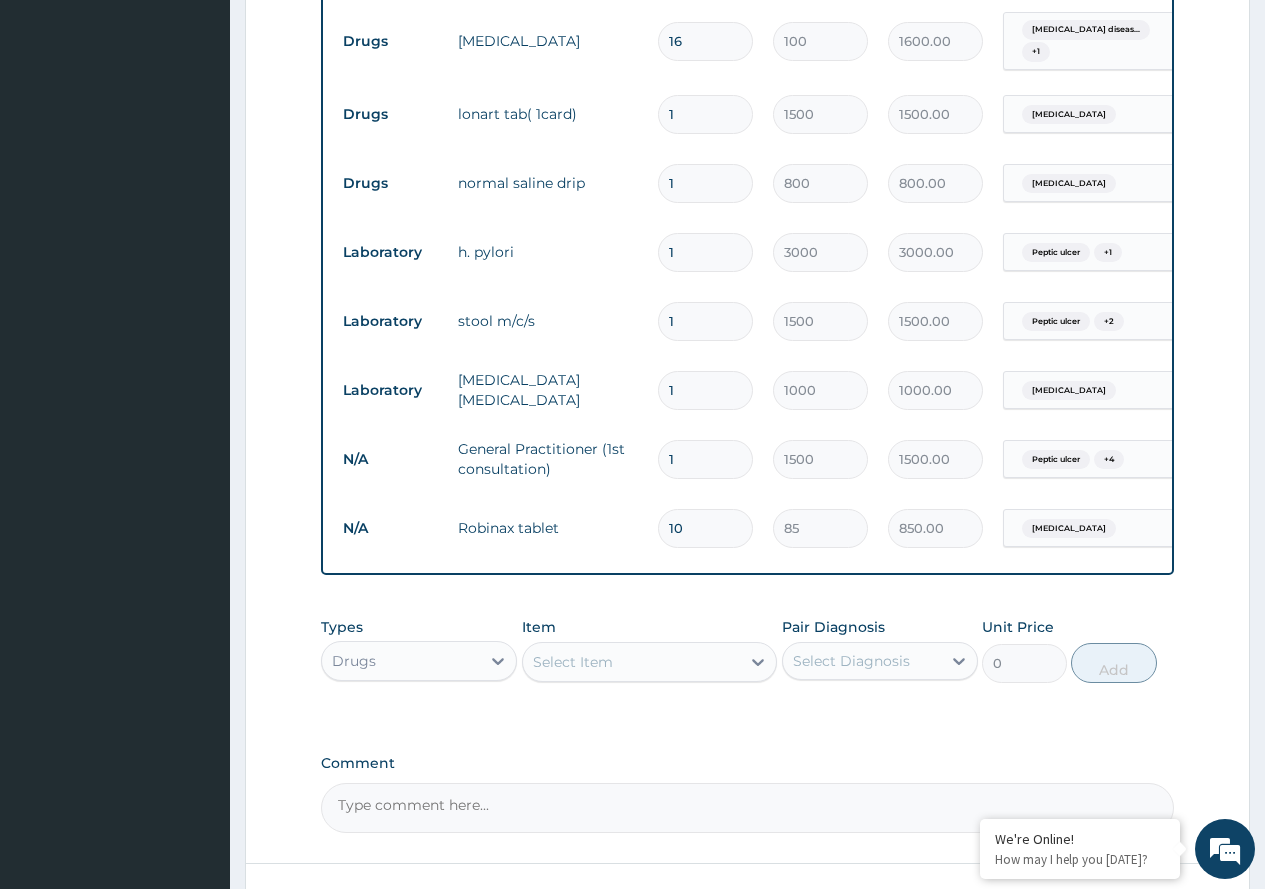 type on "10" 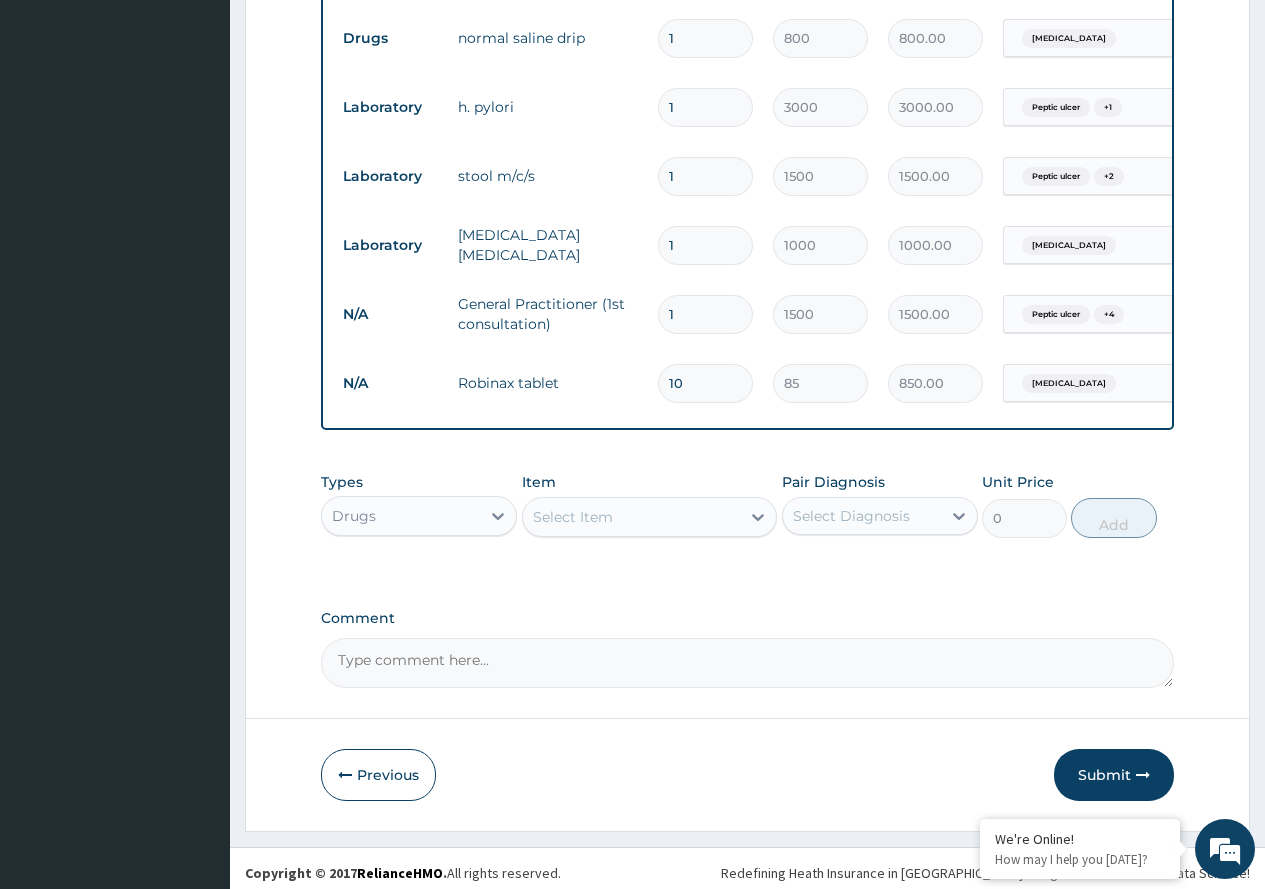 scroll, scrollTop: 1071, scrollLeft: 0, axis: vertical 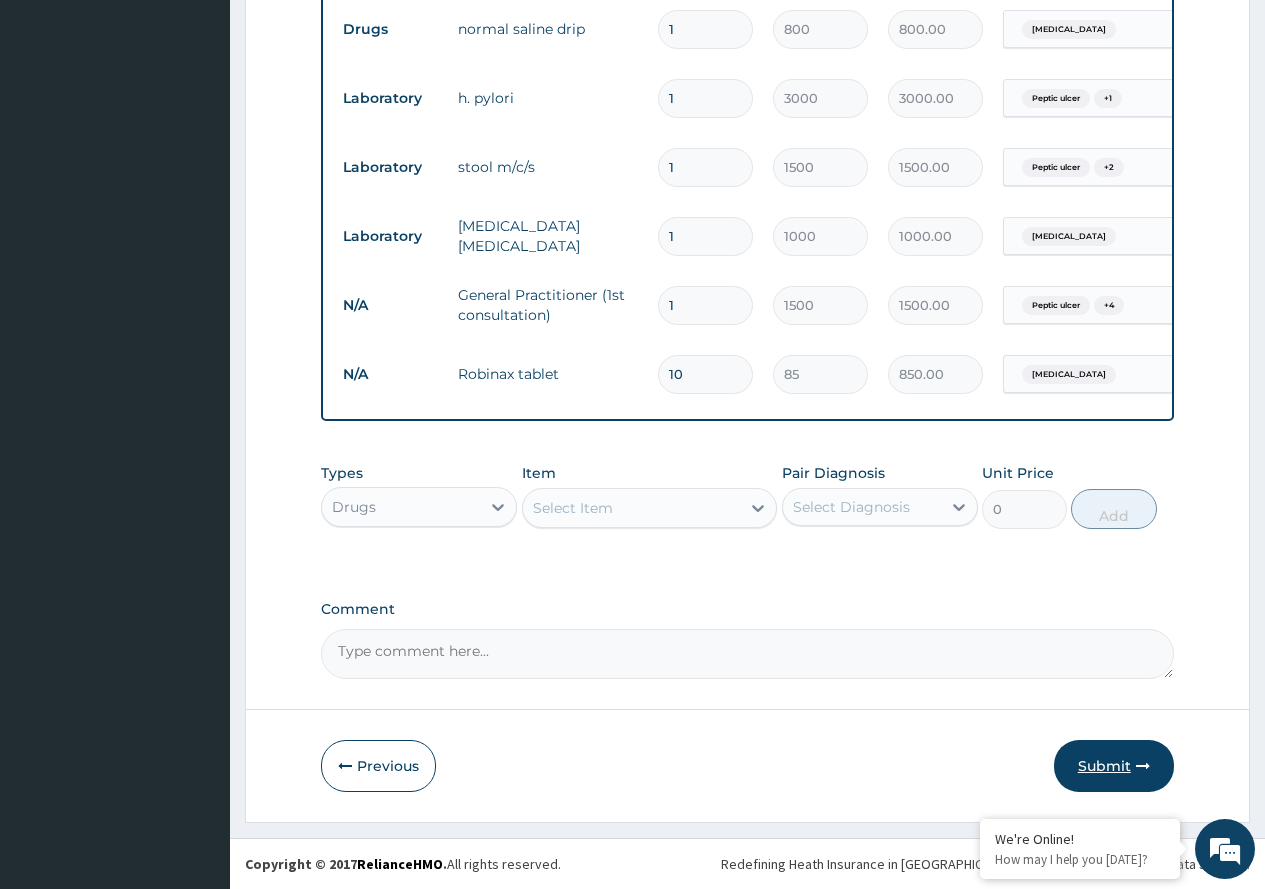 click on "Submit" at bounding box center [1114, 766] 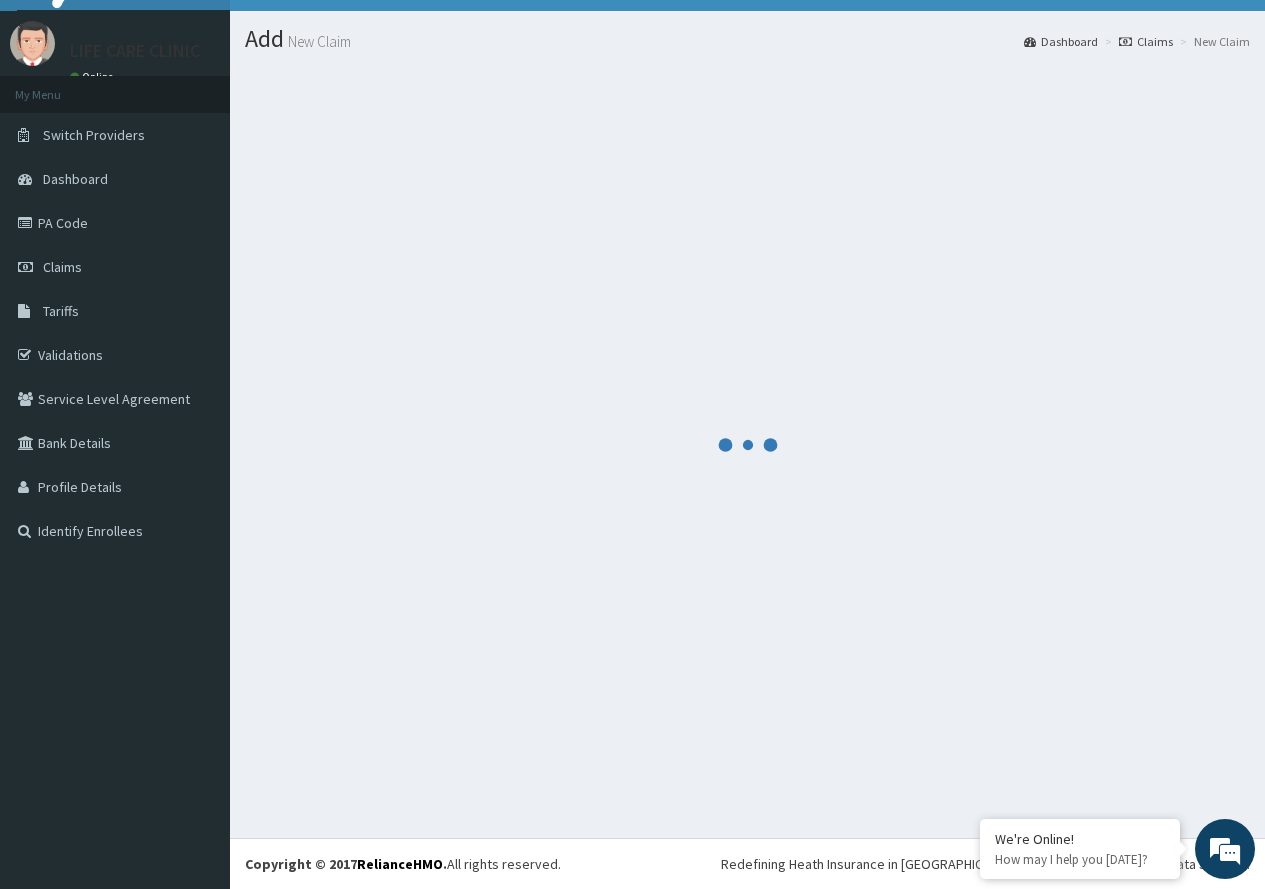 scroll, scrollTop: 1071, scrollLeft: 0, axis: vertical 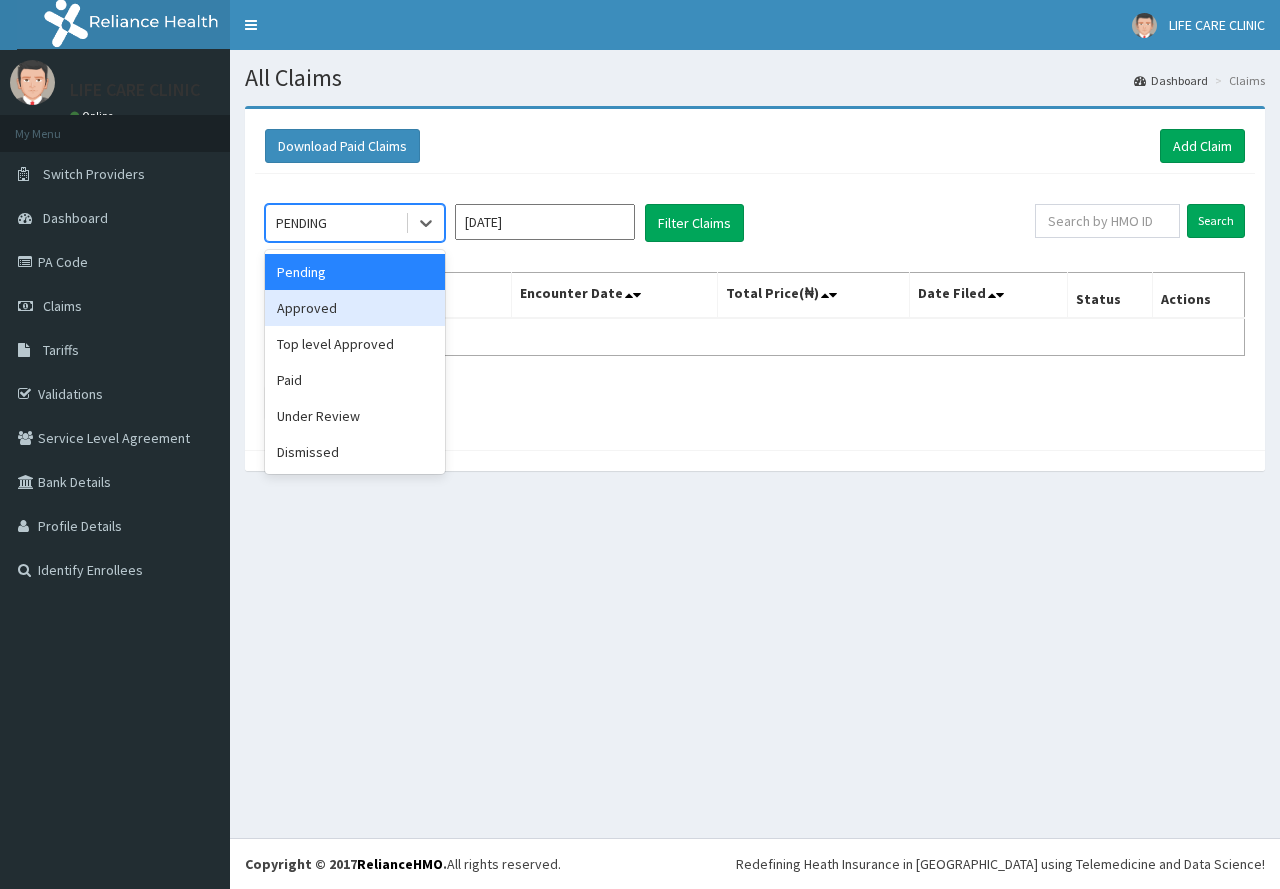 click on "Approved" at bounding box center [355, 308] 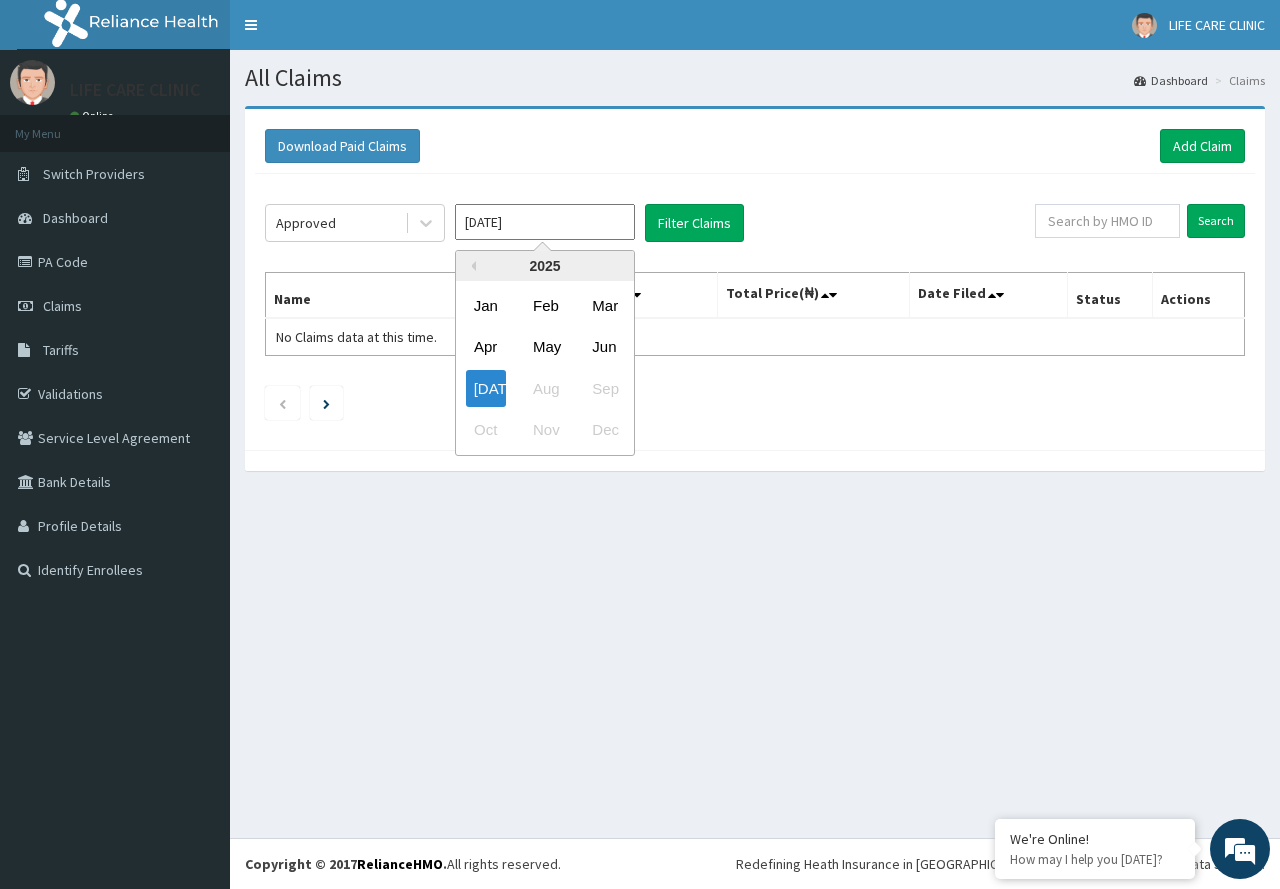 click on "Jul 2025" at bounding box center [545, 222] 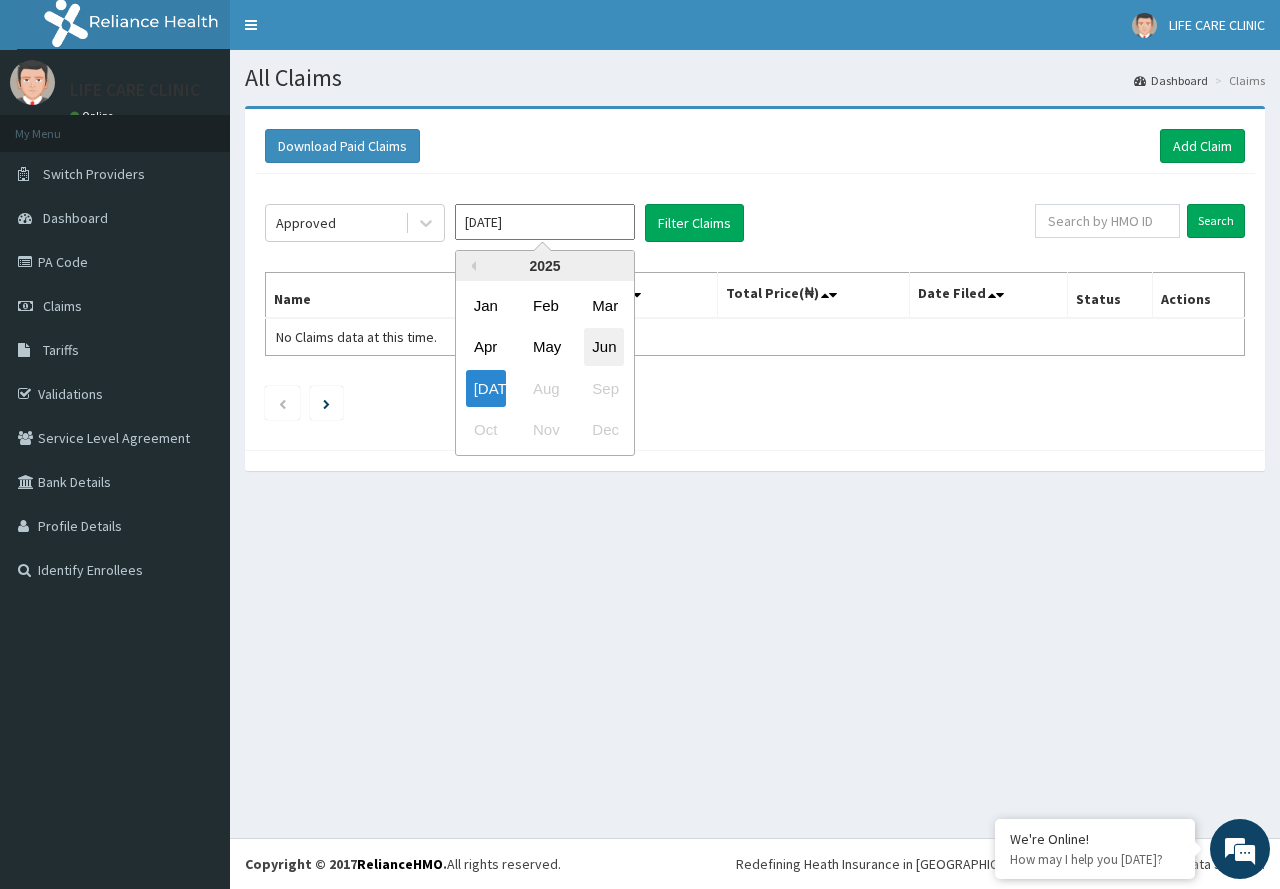click on "Jun" at bounding box center (604, 347) 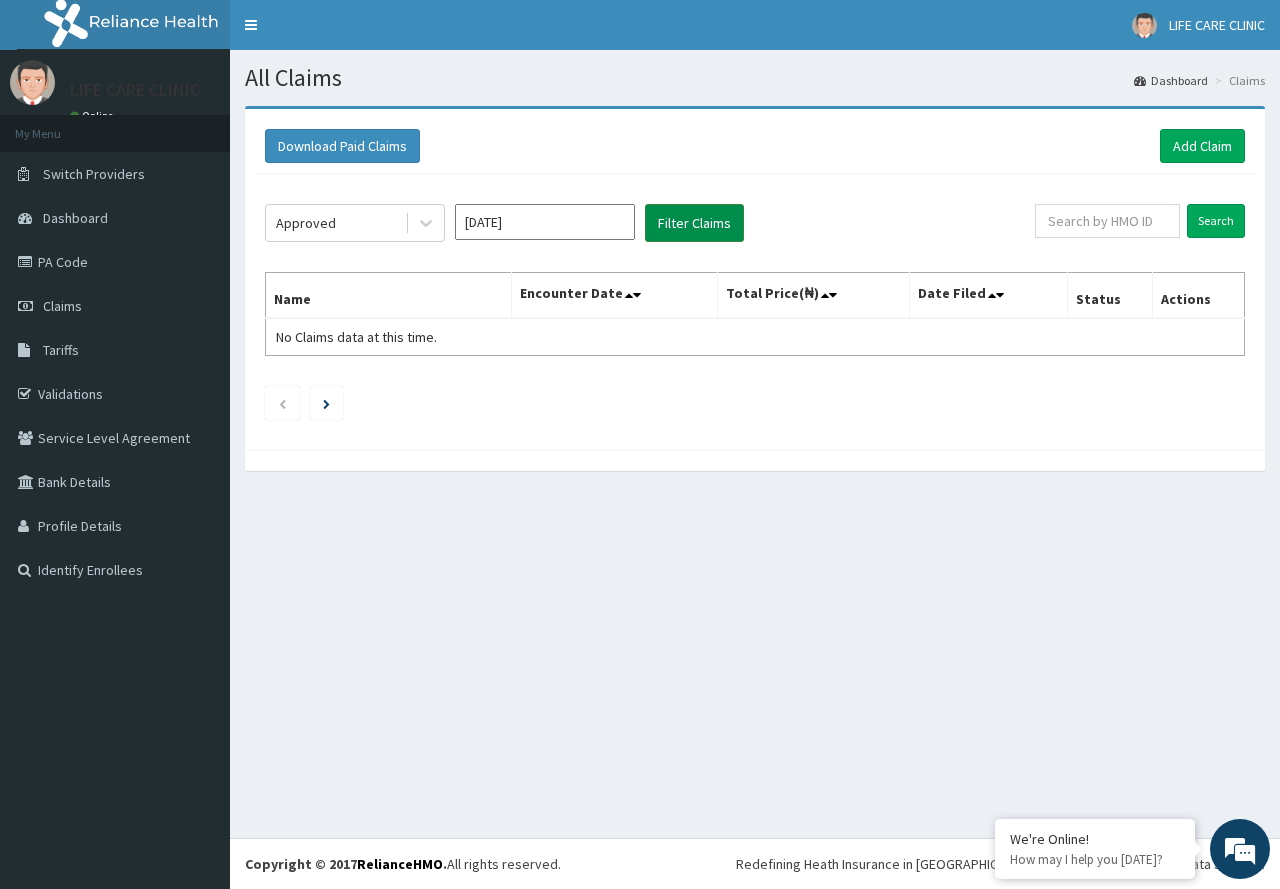 click on "Filter Claims" at bounding box center (694, 223) 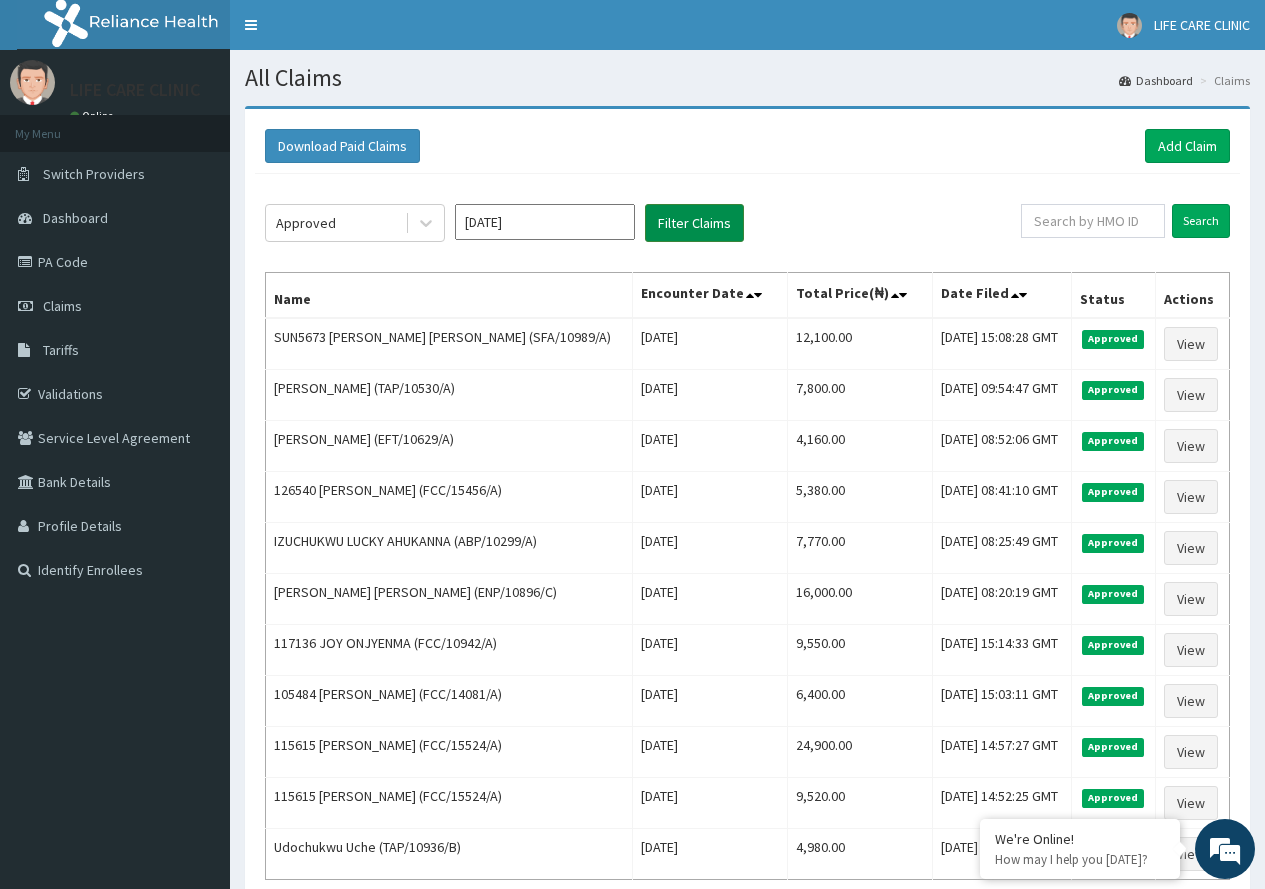 scroll, scrollTop: 0, scrollLeft: 0, axis: both 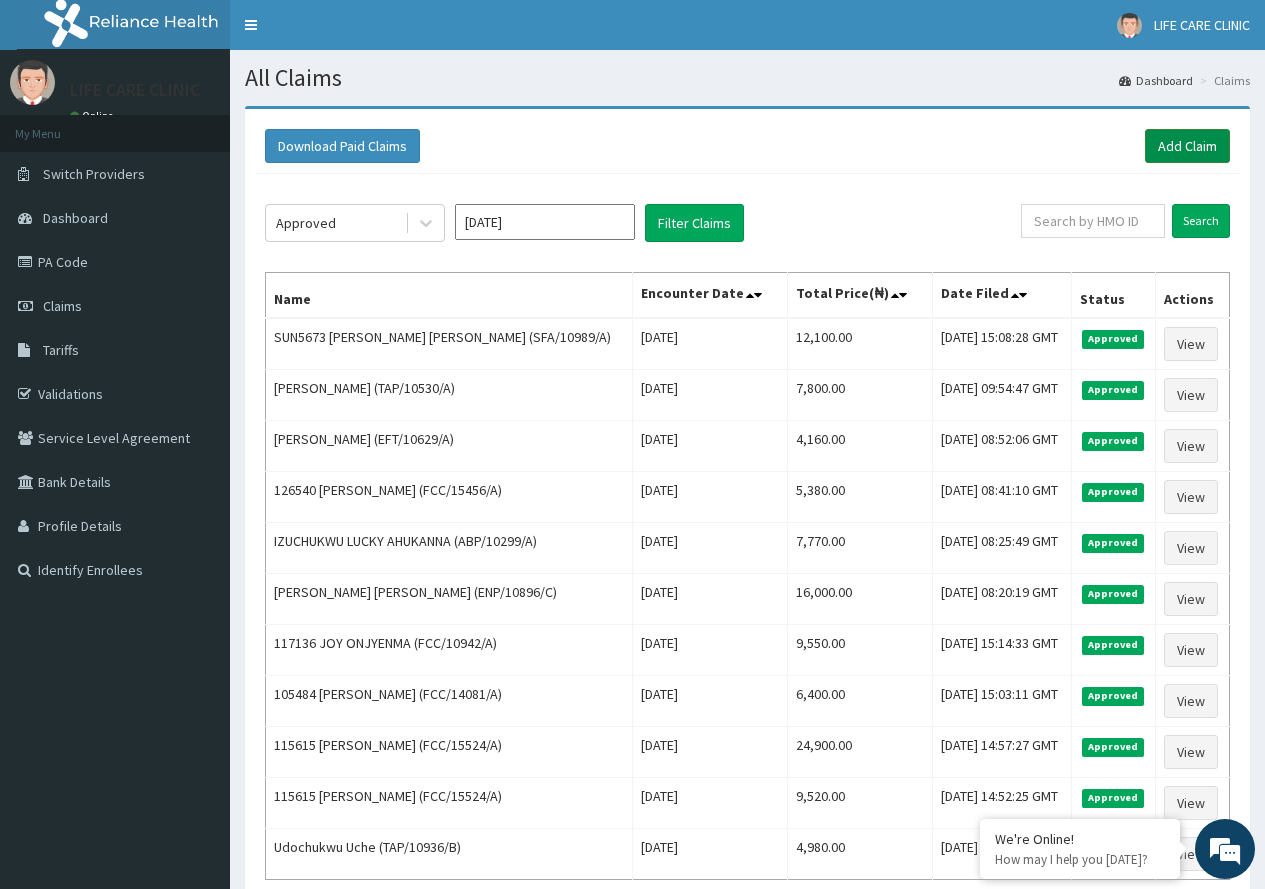 click on "Add Claim" at bounding box center [1187, 146] 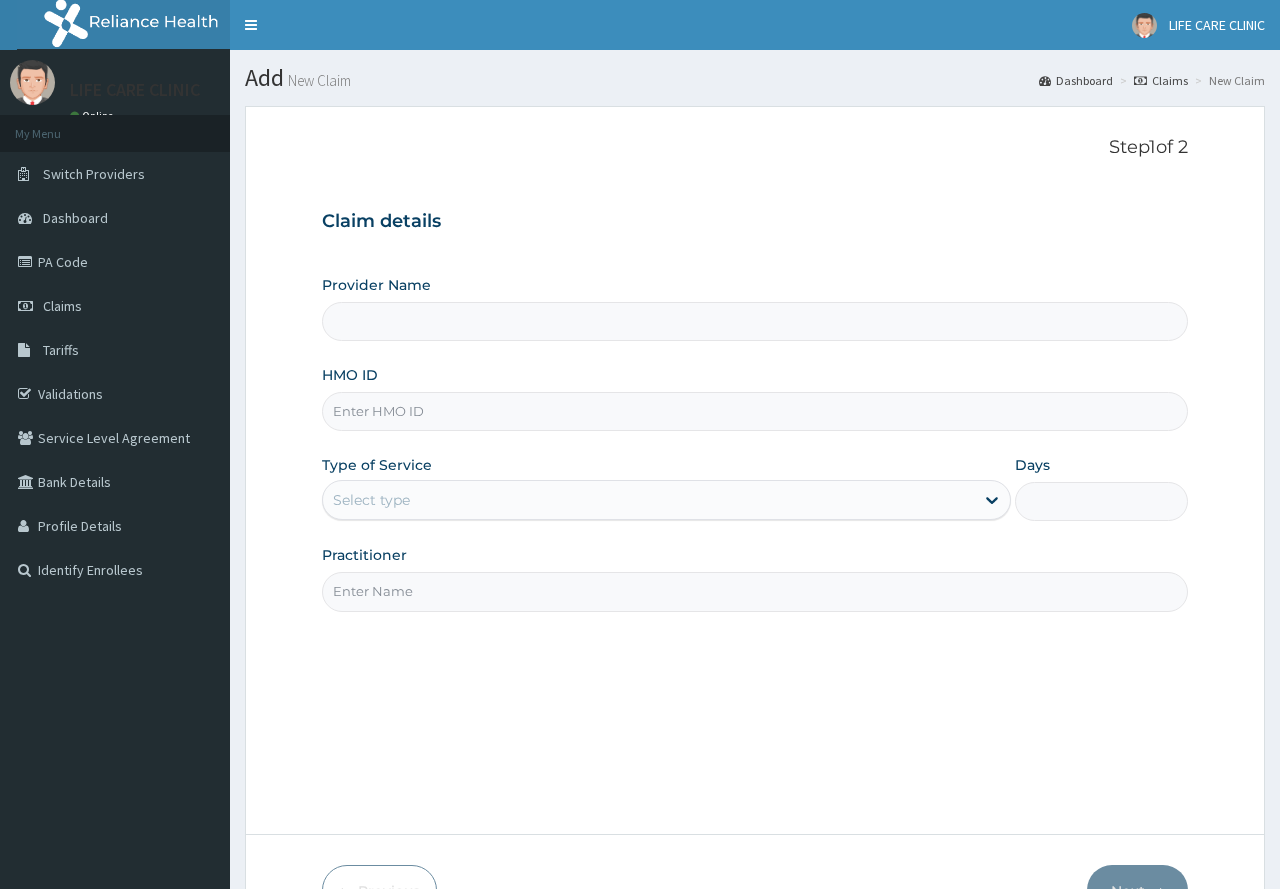 scroll, scrollTop: 0, scrollLeft: 0, axis: both 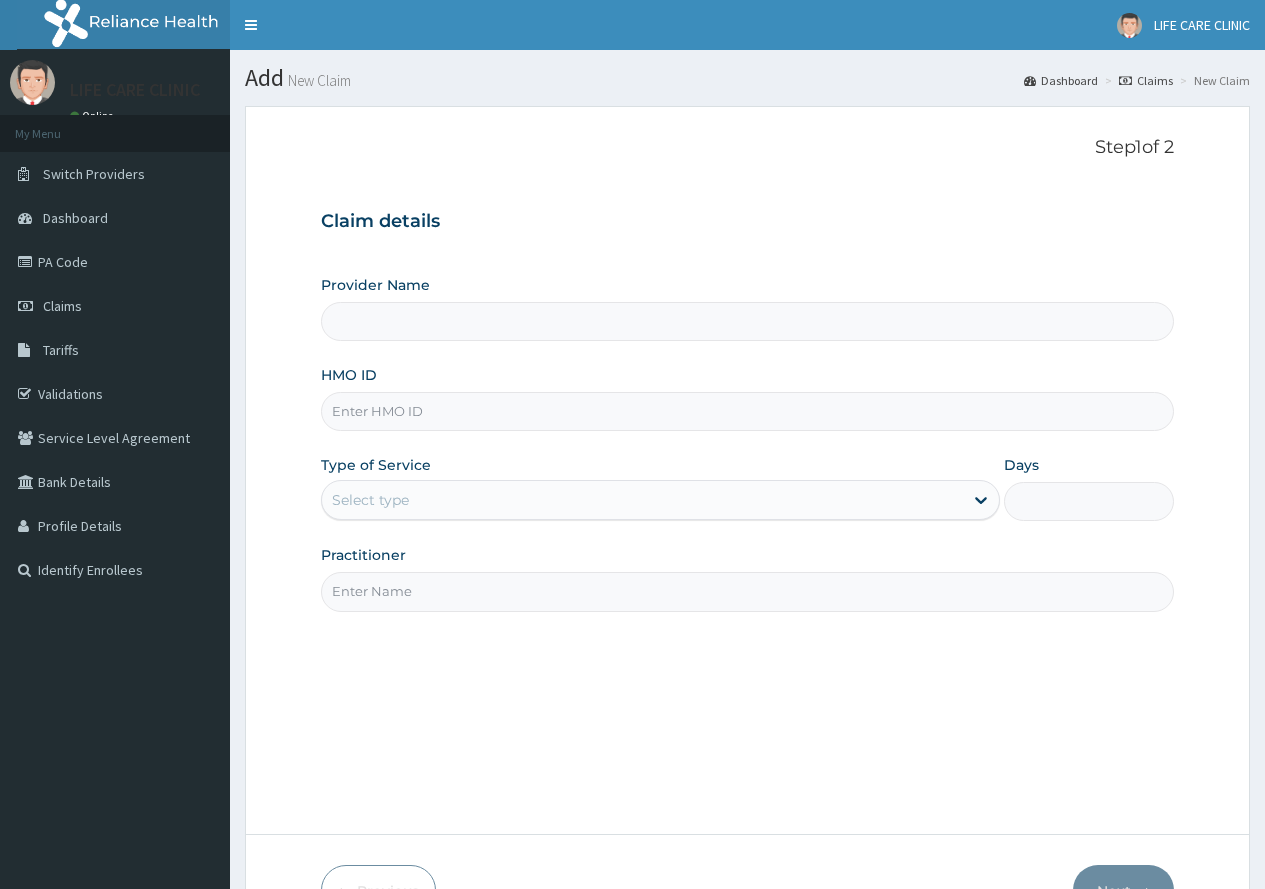 type on "LIFE CARE CLINIC" 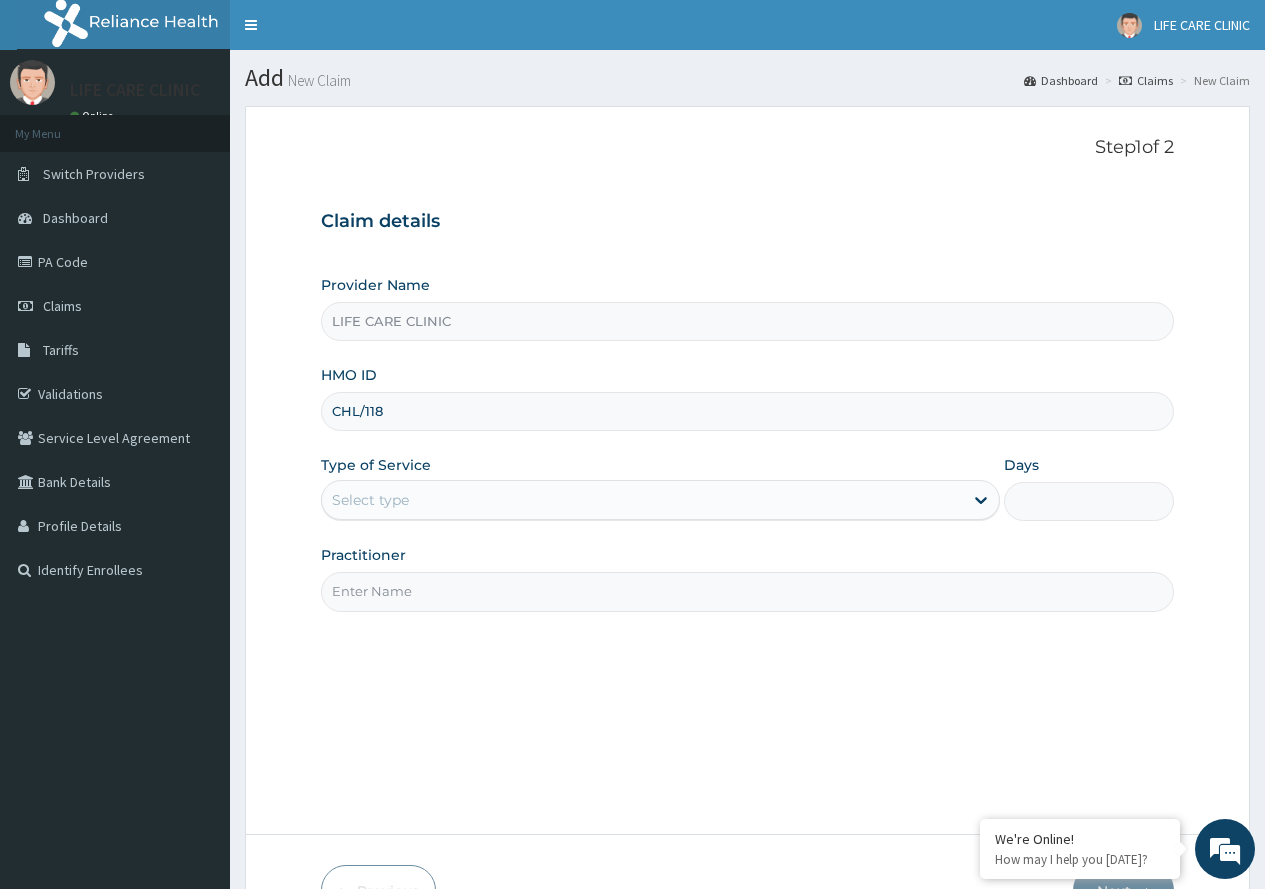 scroll, scrollTop: 0, scrollLeft: 0, axis: both 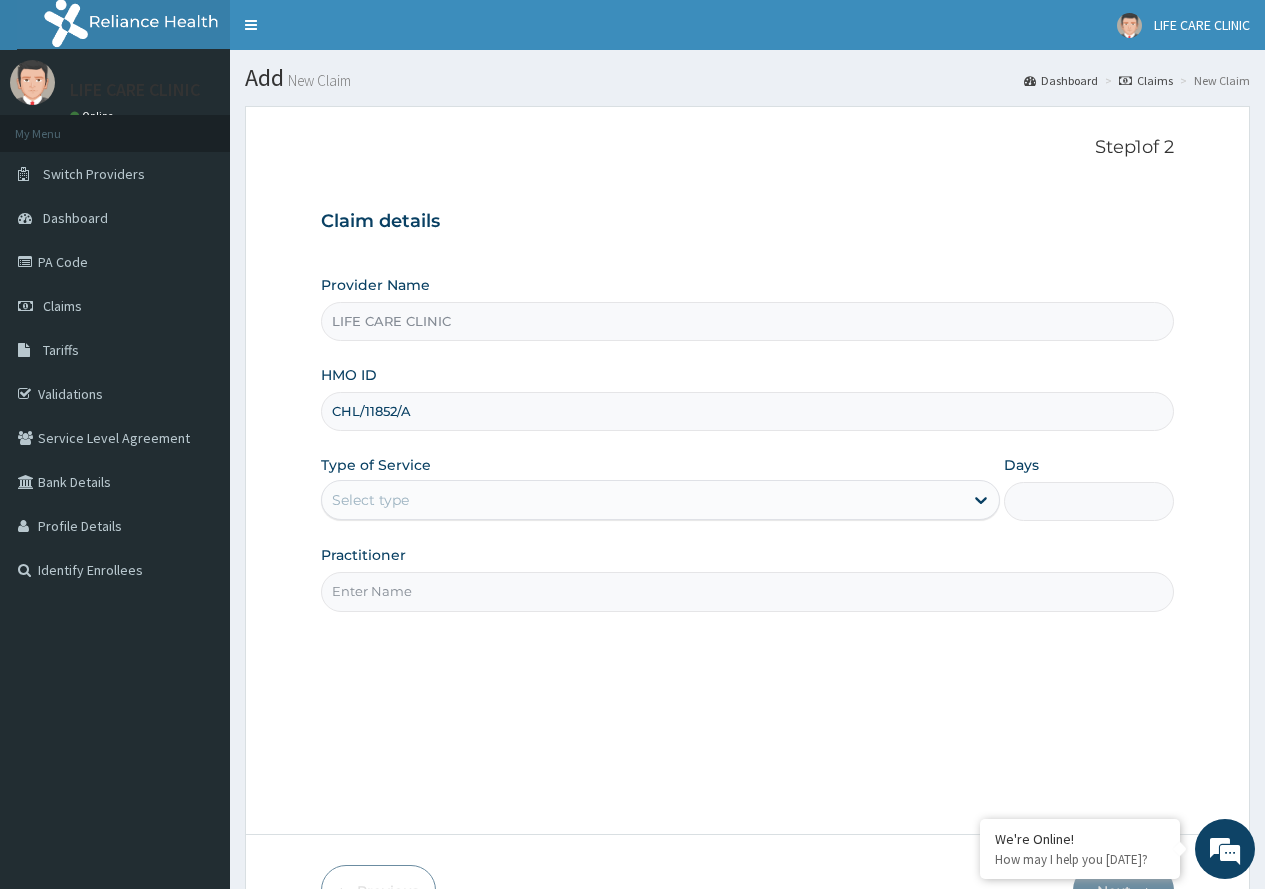 type on "CHL/11852/A" 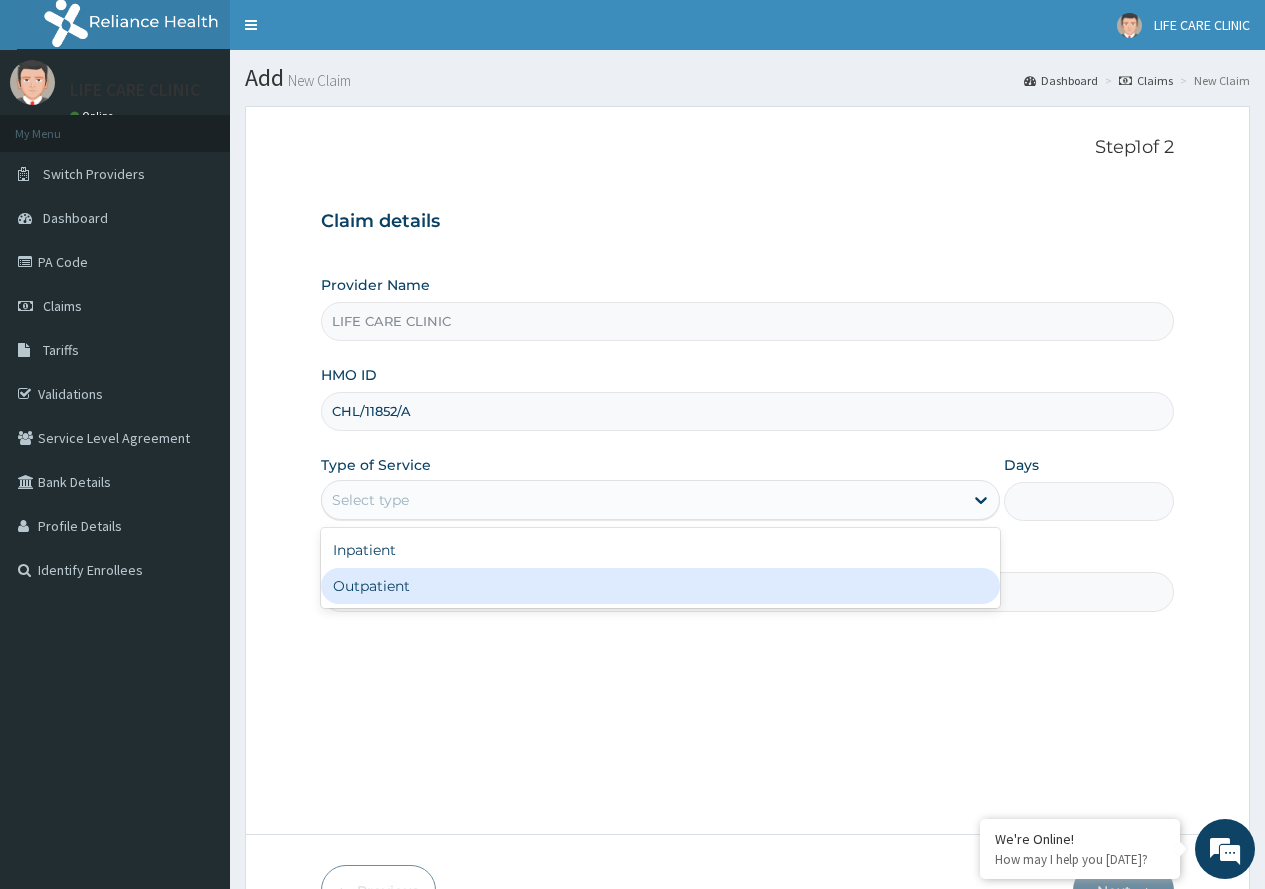 click on "Outpatient" at bounding box center (660, 586) 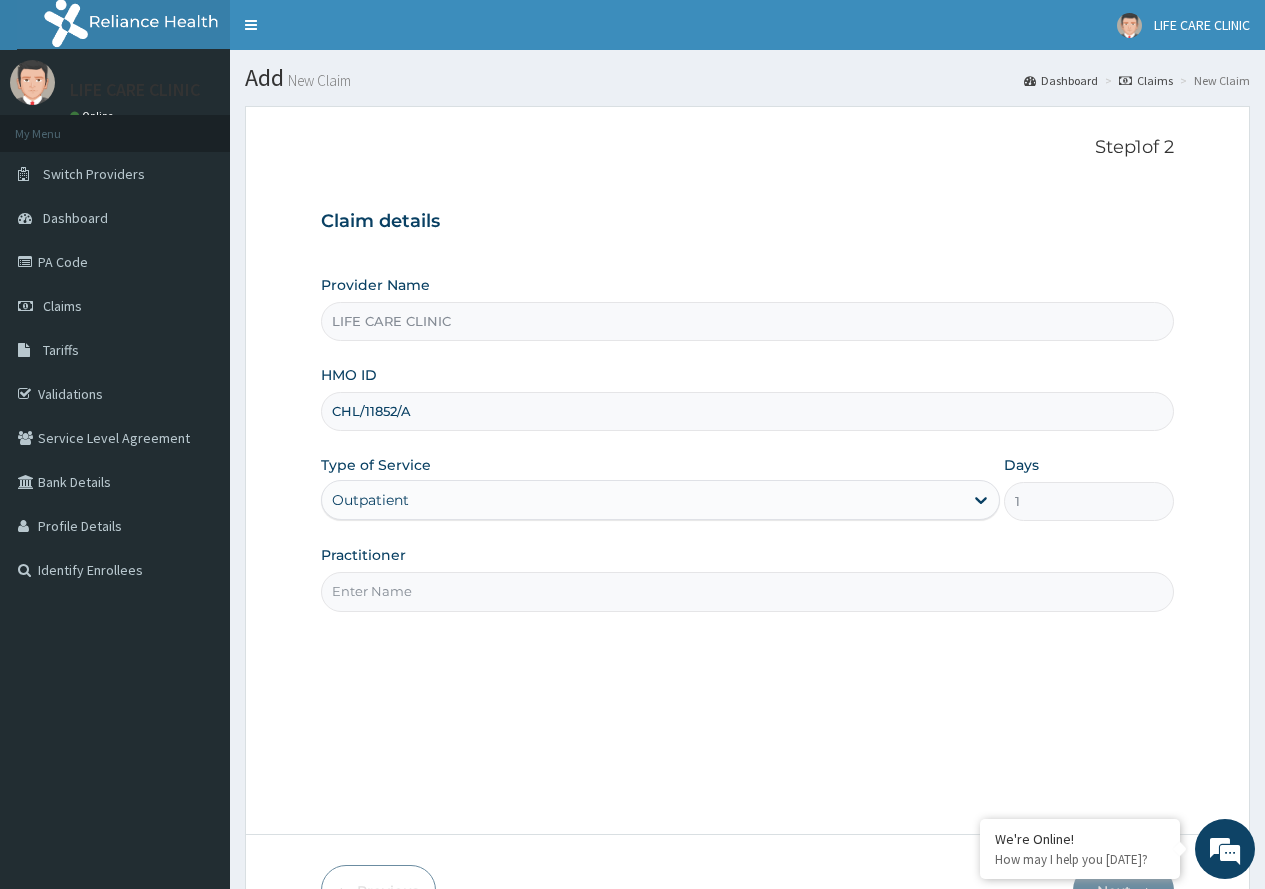 click on "Practitioner" at bounding box center [747, 591] 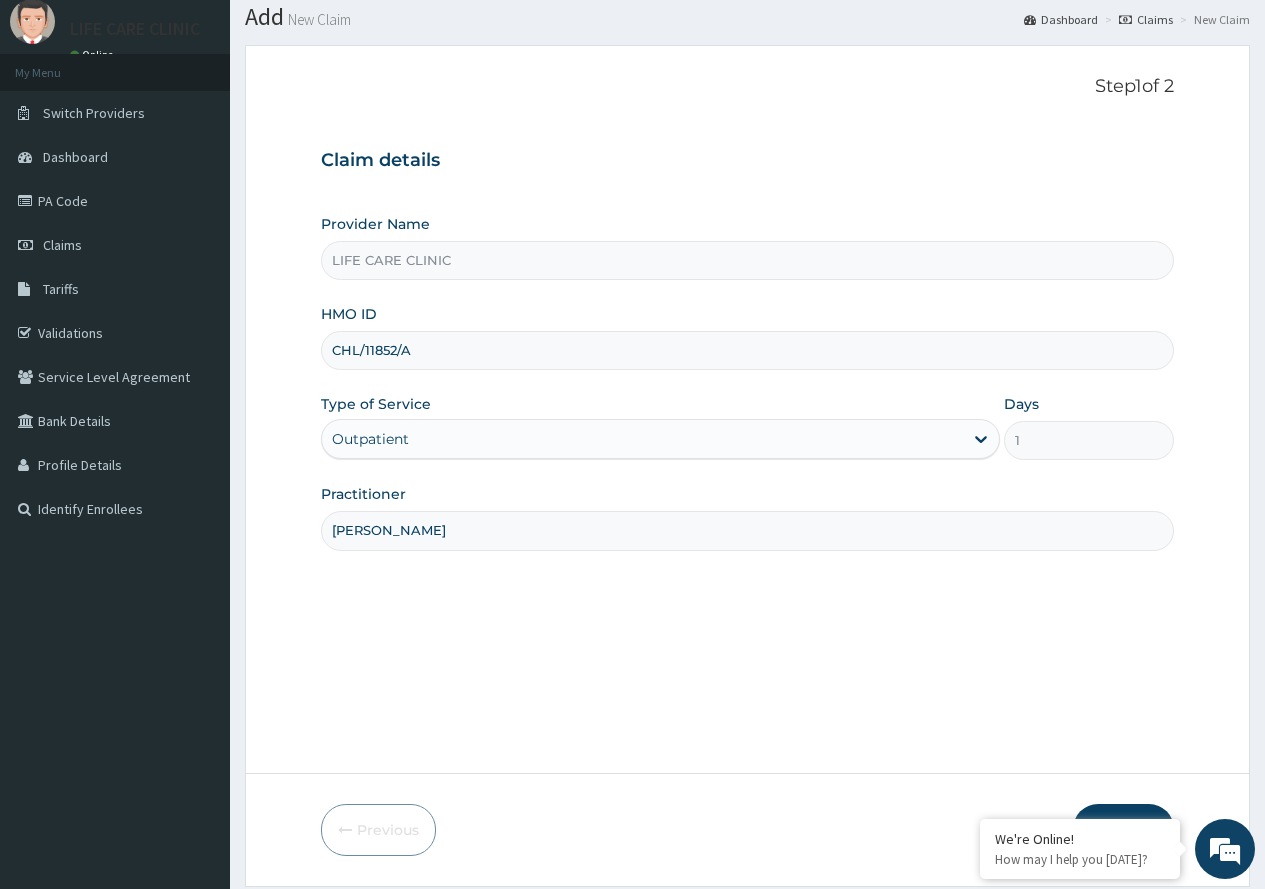 scroll, scrollTop: 125, scrollLeft: 0, axis: vertical 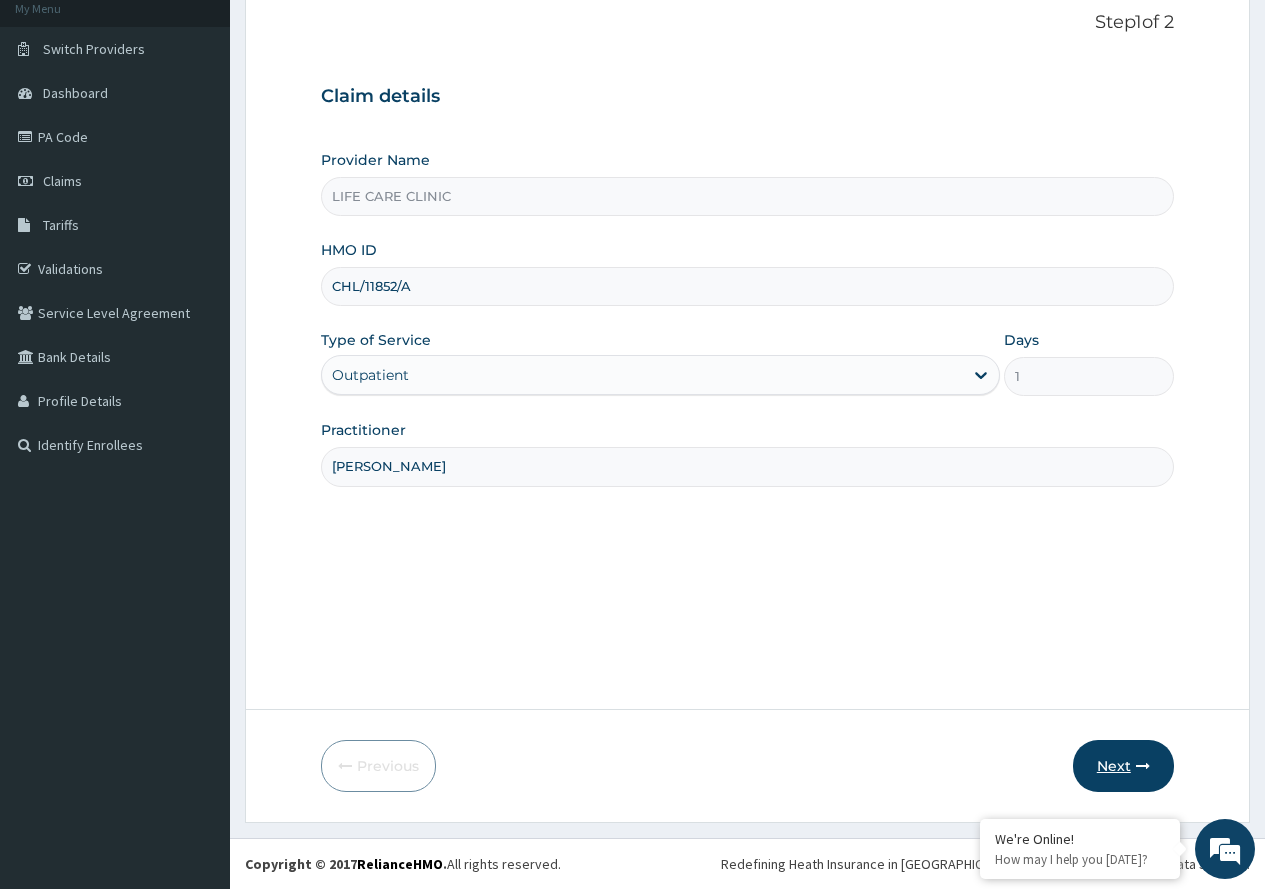 type on "[PERSON_NAME]" 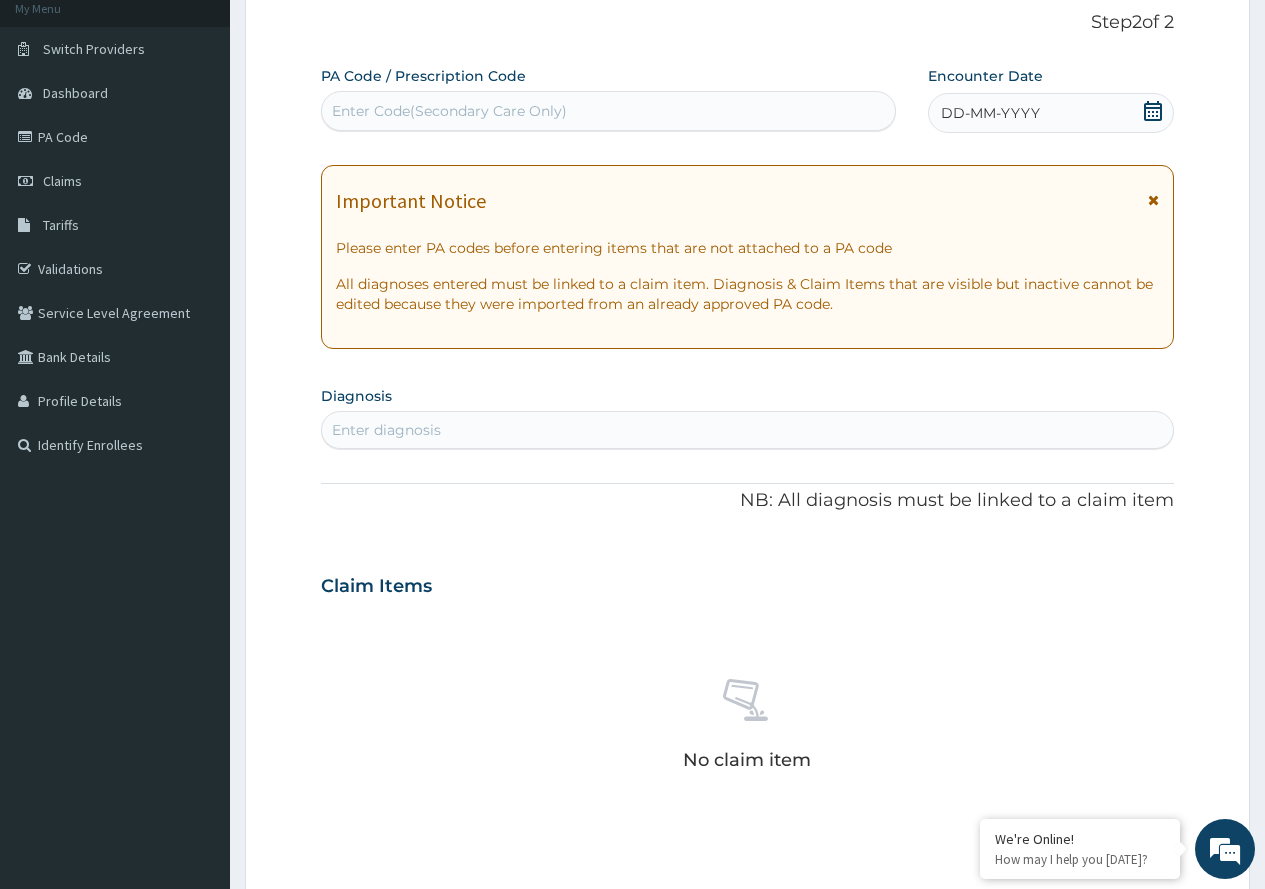 click 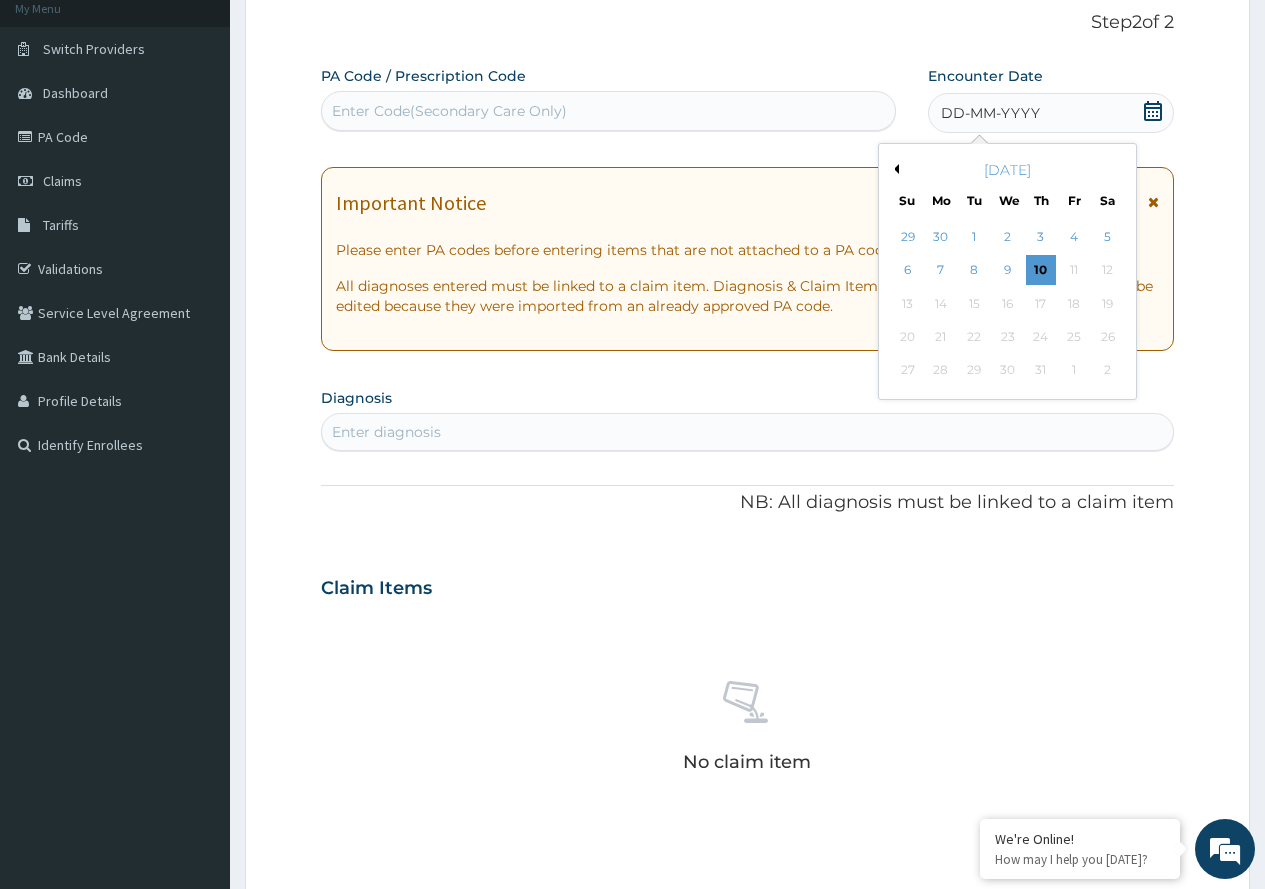 click on "[DATE]" at bounding box center [1007, 170] 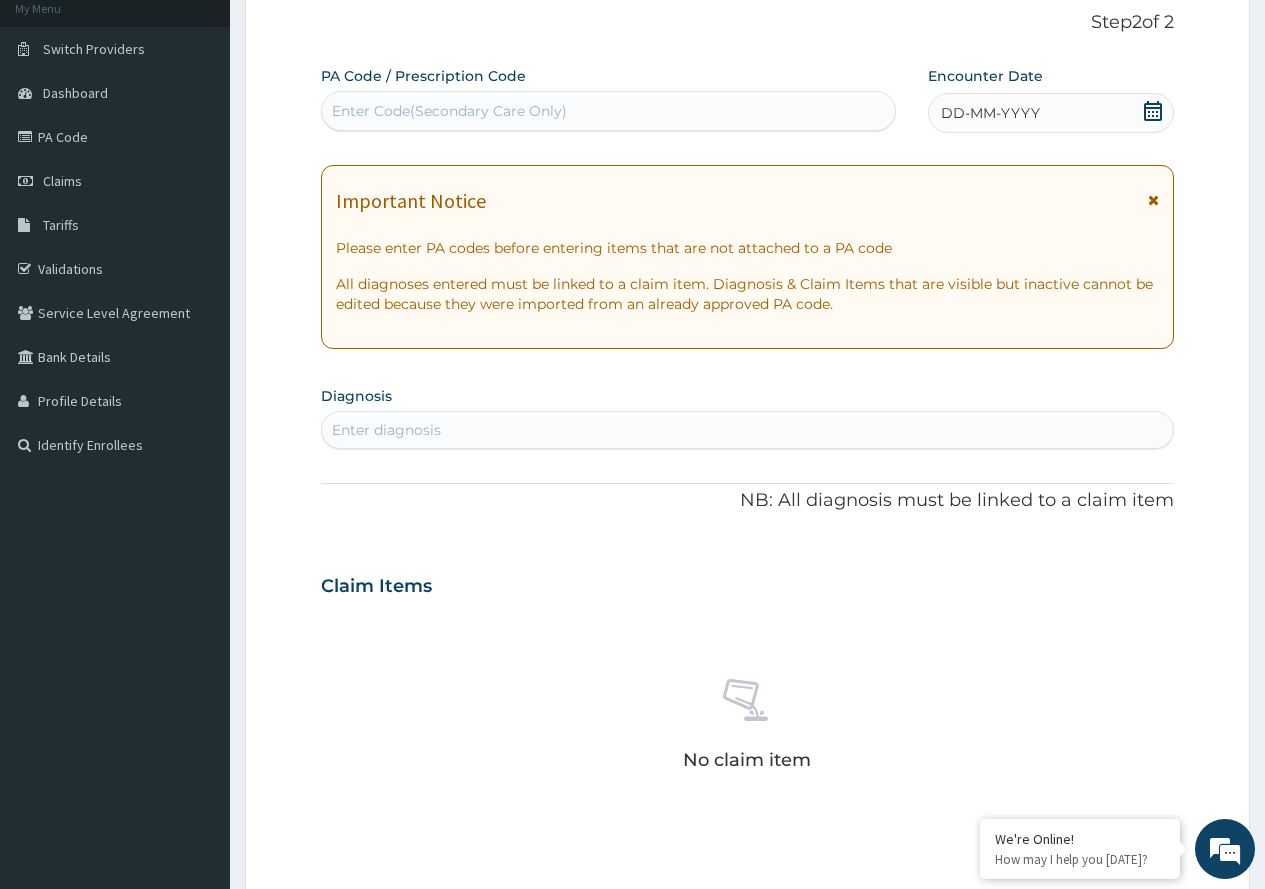 click on "Enter Code(Secondary Care Only)" at bounding box center (449, 111) 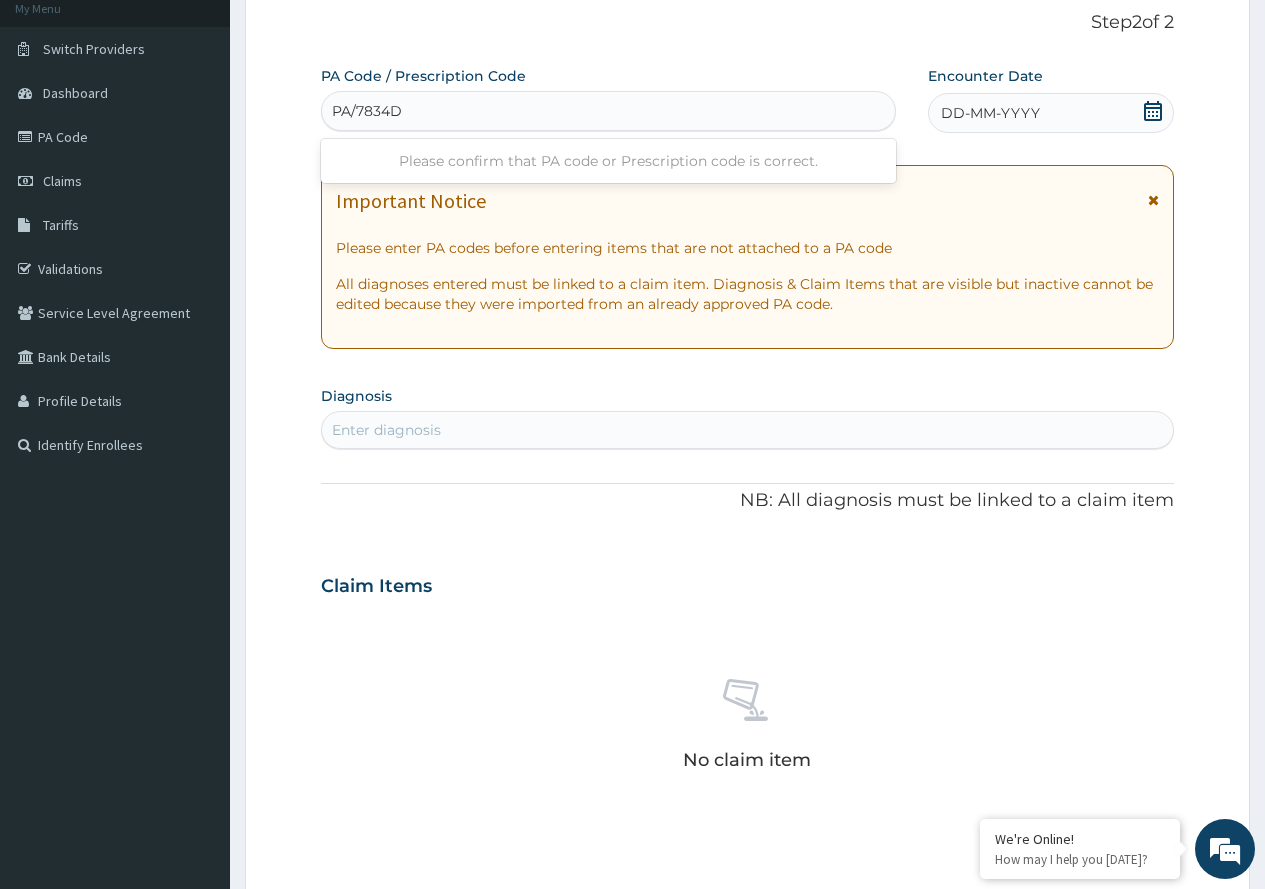 type on "PA/7834D5" 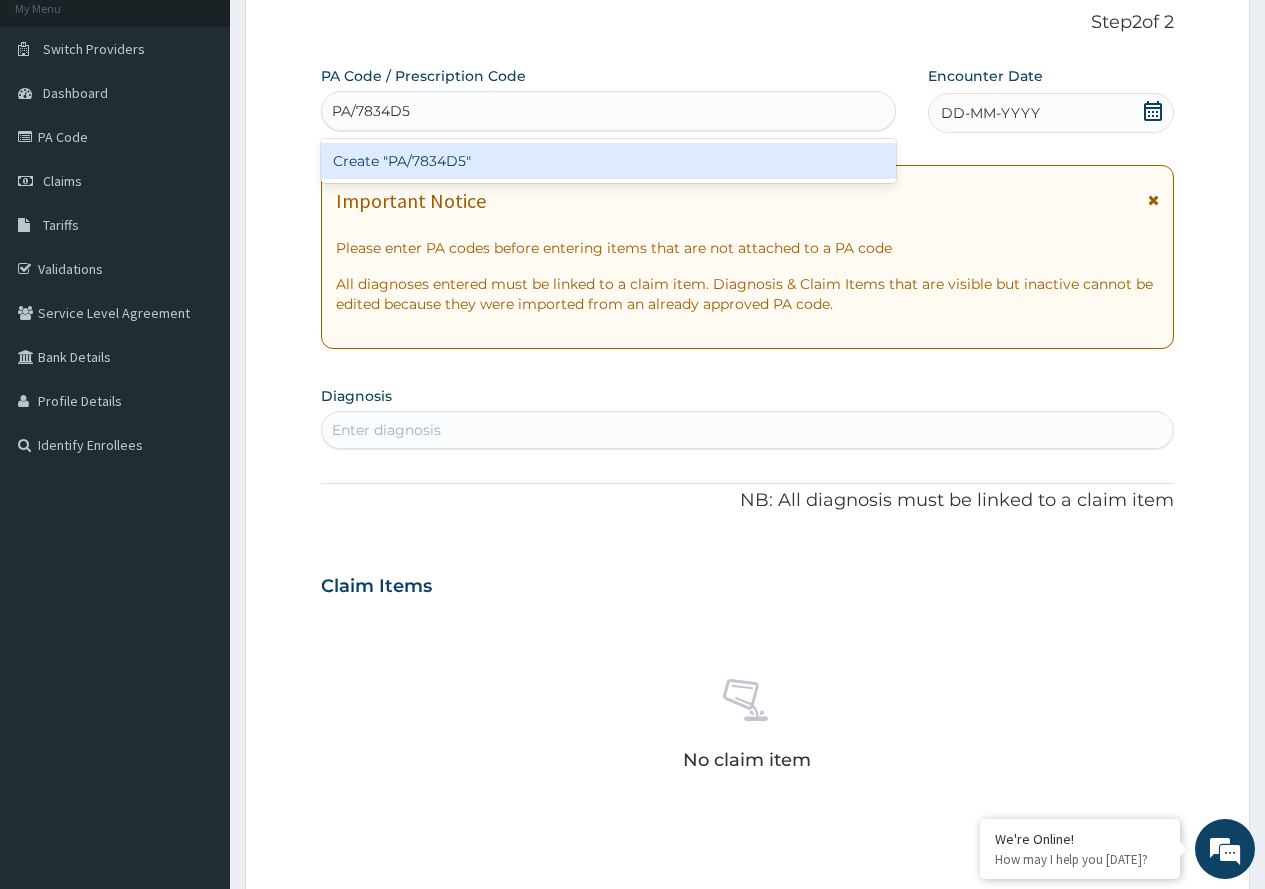 click on "Create "PA/7834D5"" at bounding box center [608, 161] 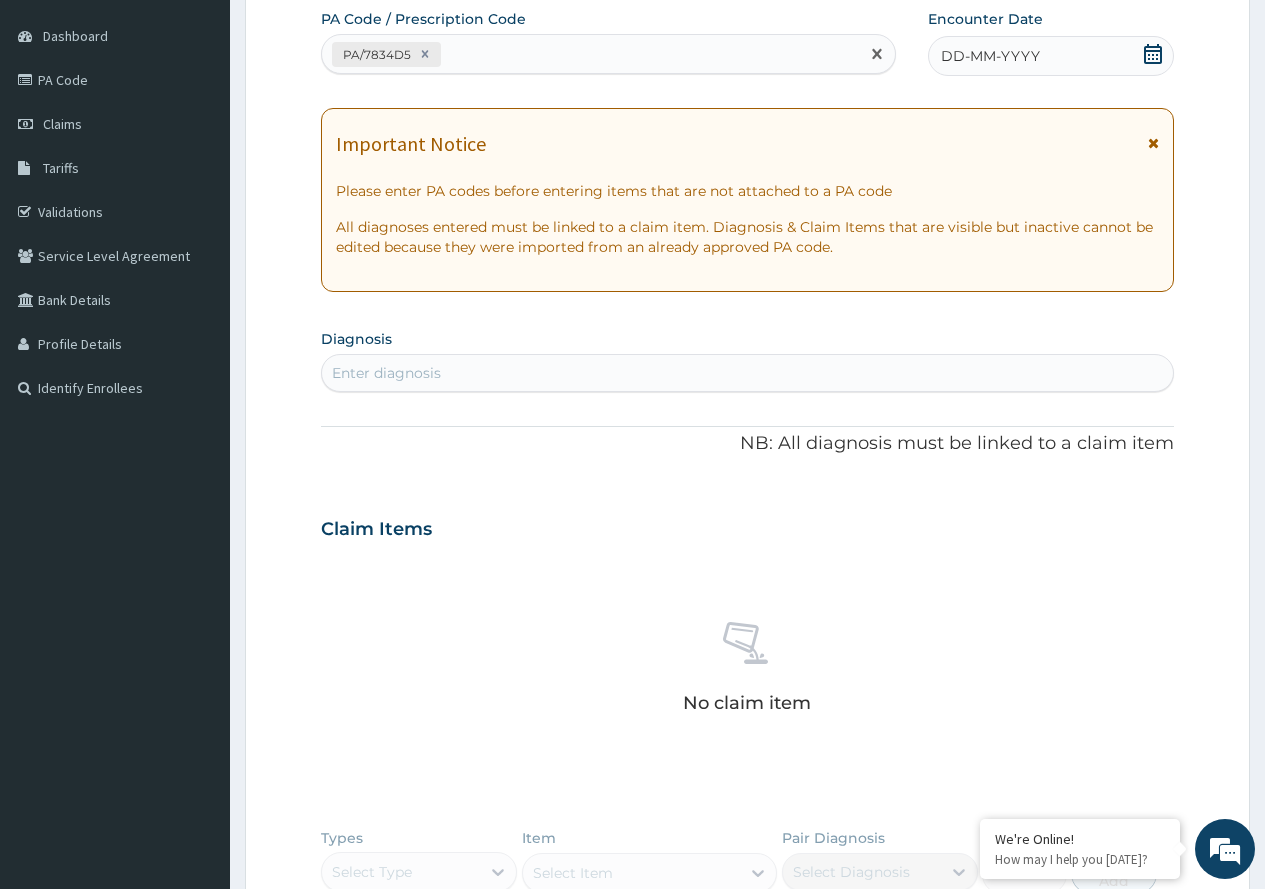 scroll, scrollTop: 200, scrollLeft: 0, axis: vertical 